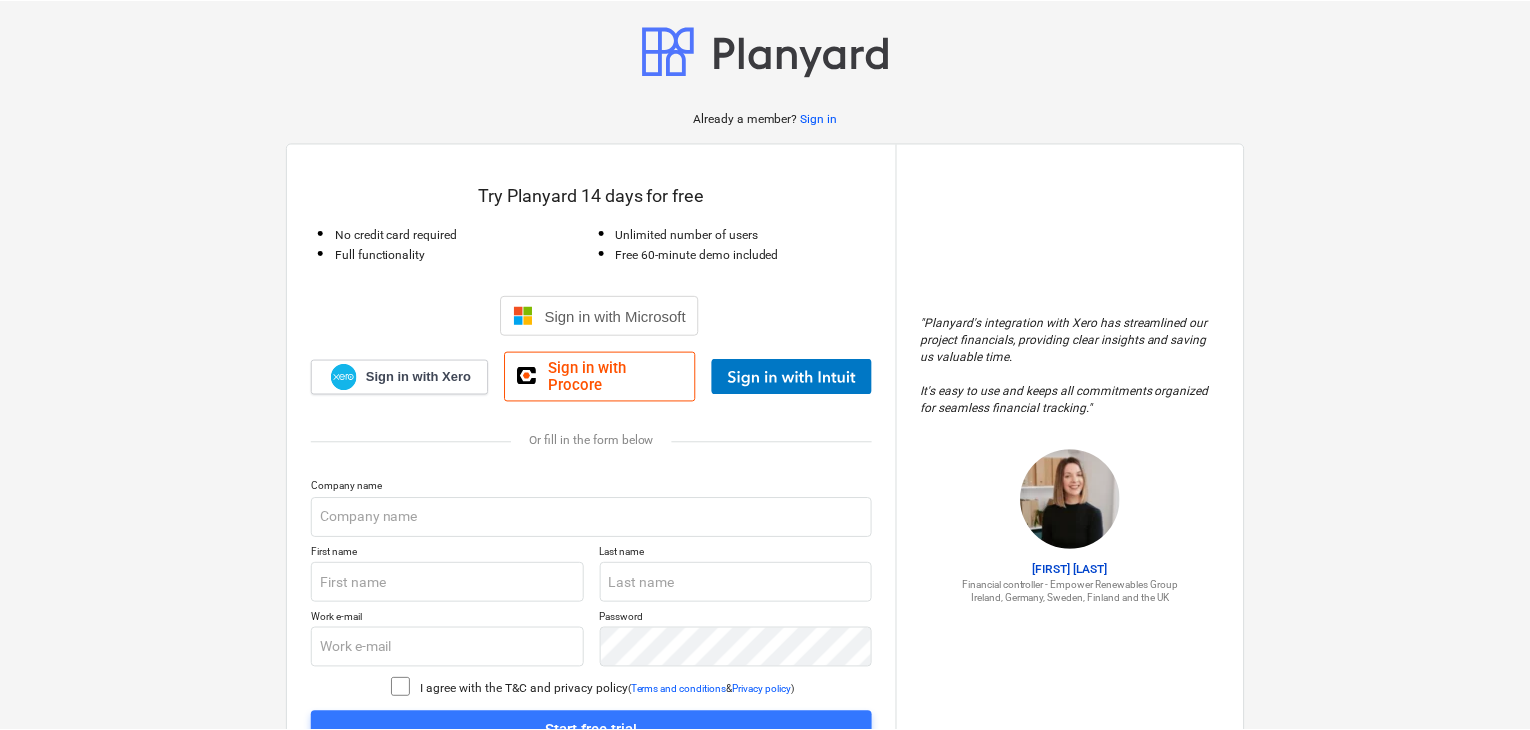 scroll, scrollTop: 0, scrollLeft: 0, axis: both 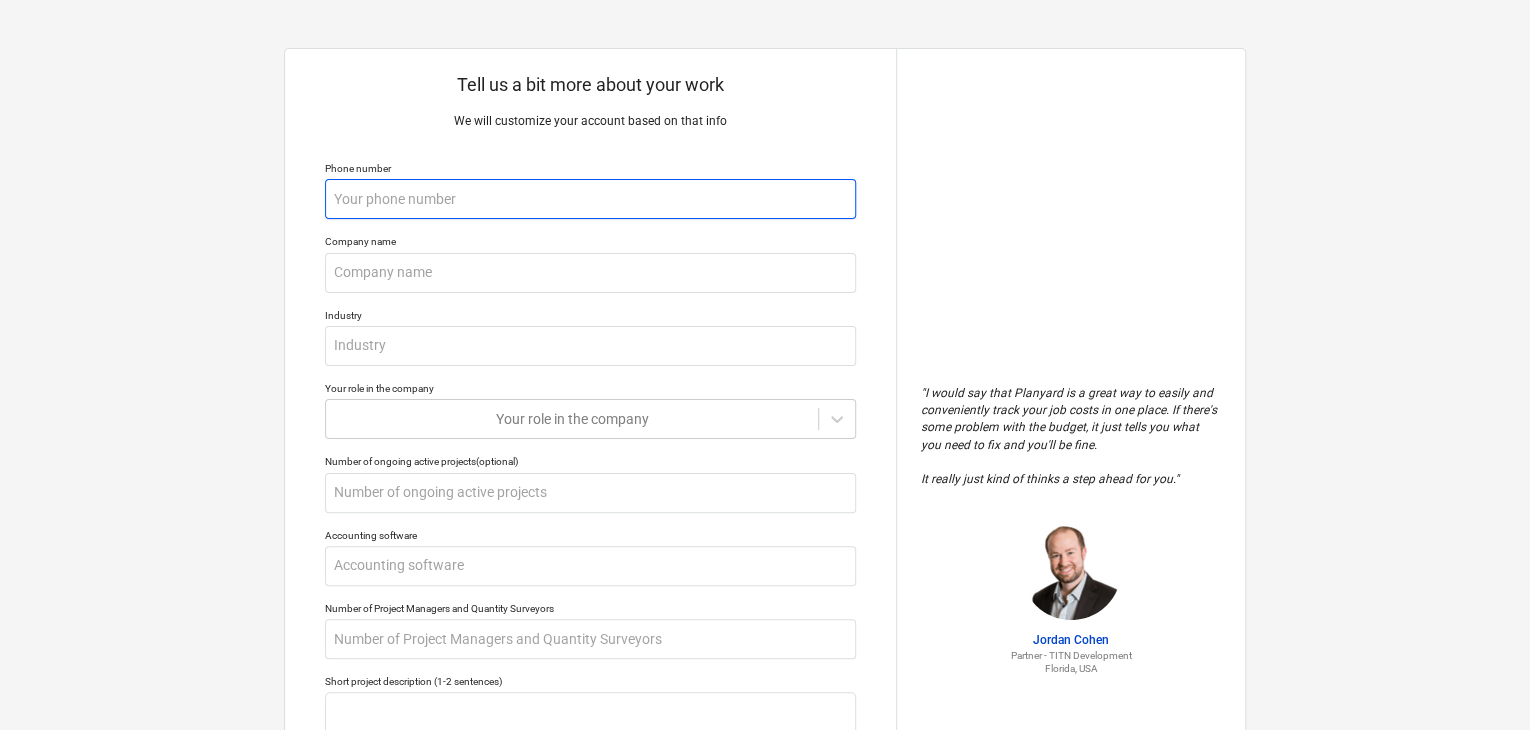 click at bounding box center (590, 199) 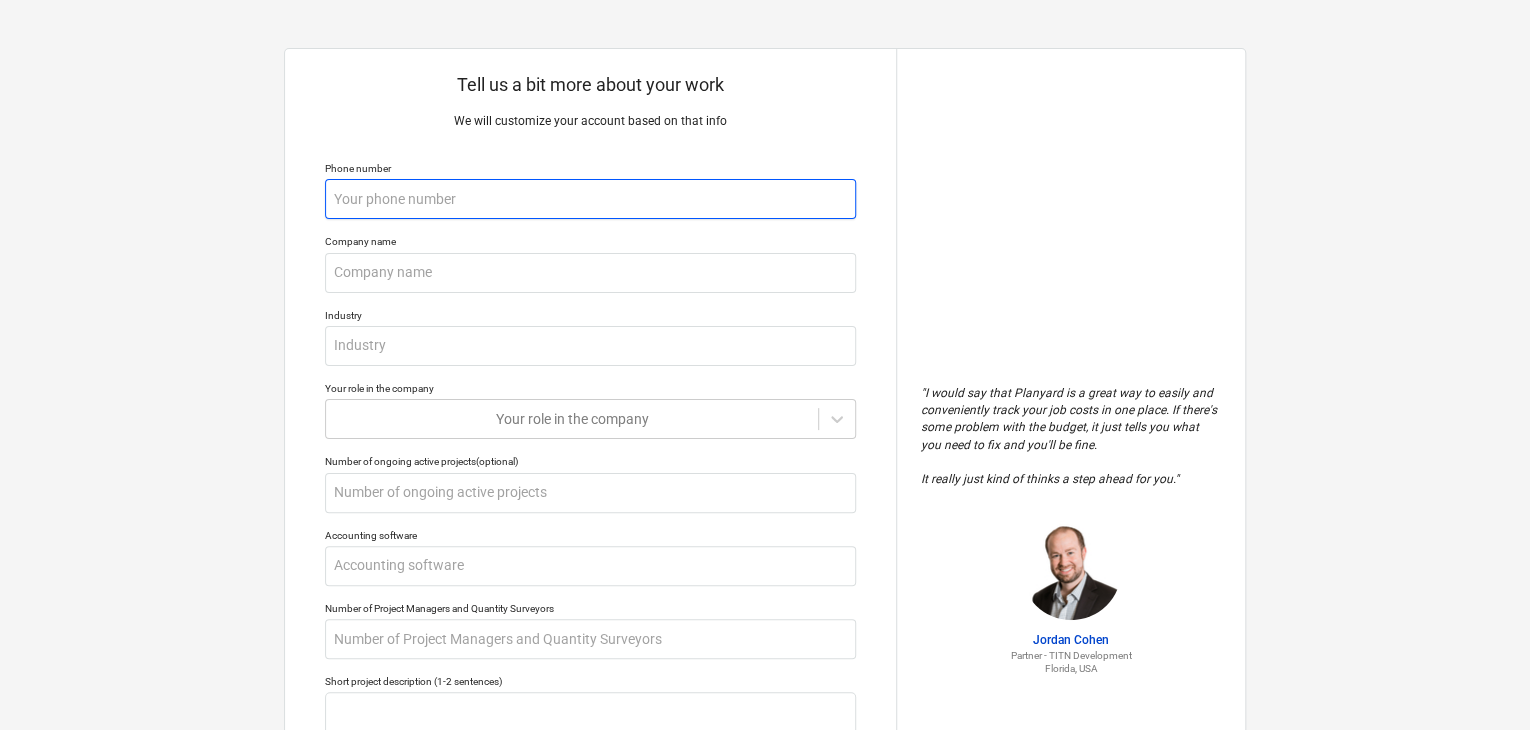 type on "x" 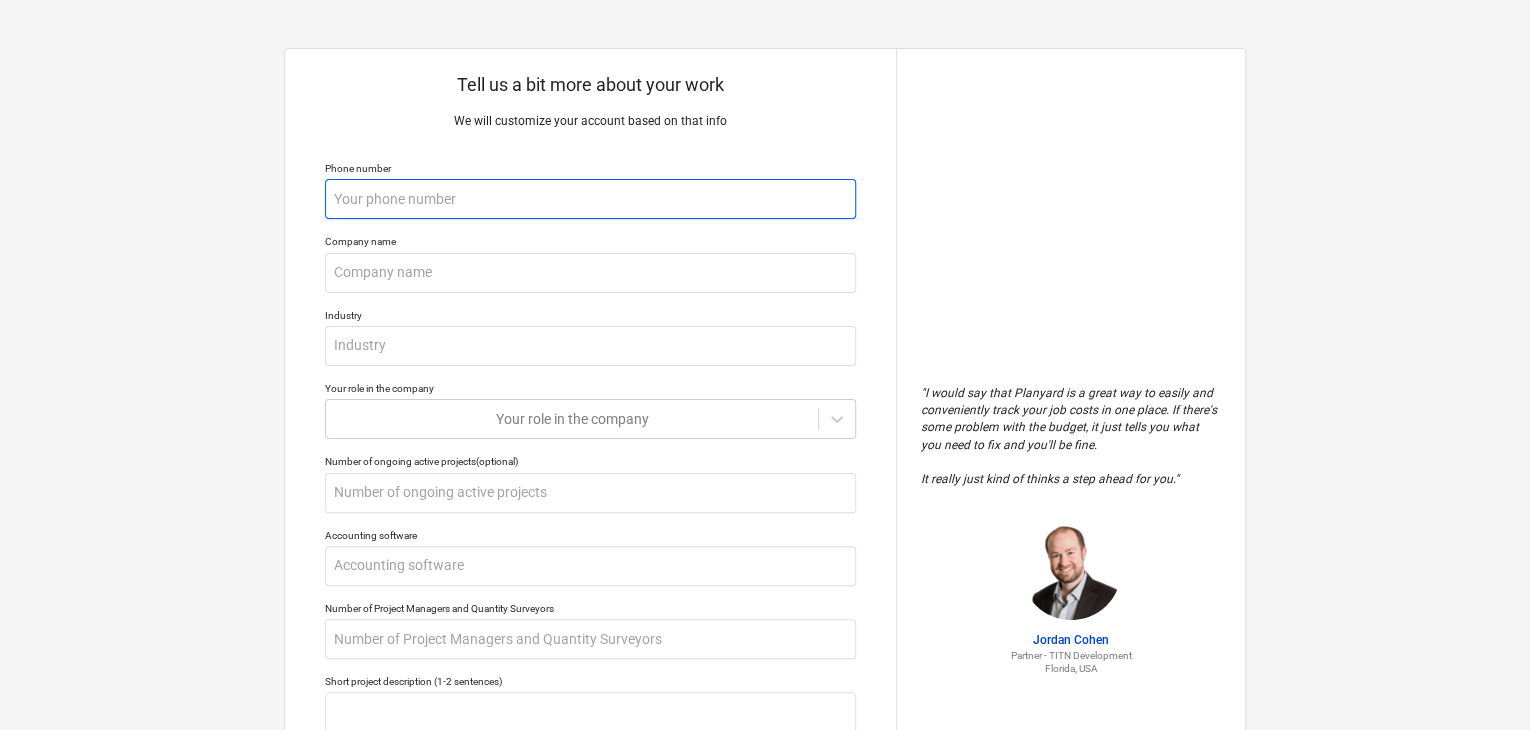 type on "9" 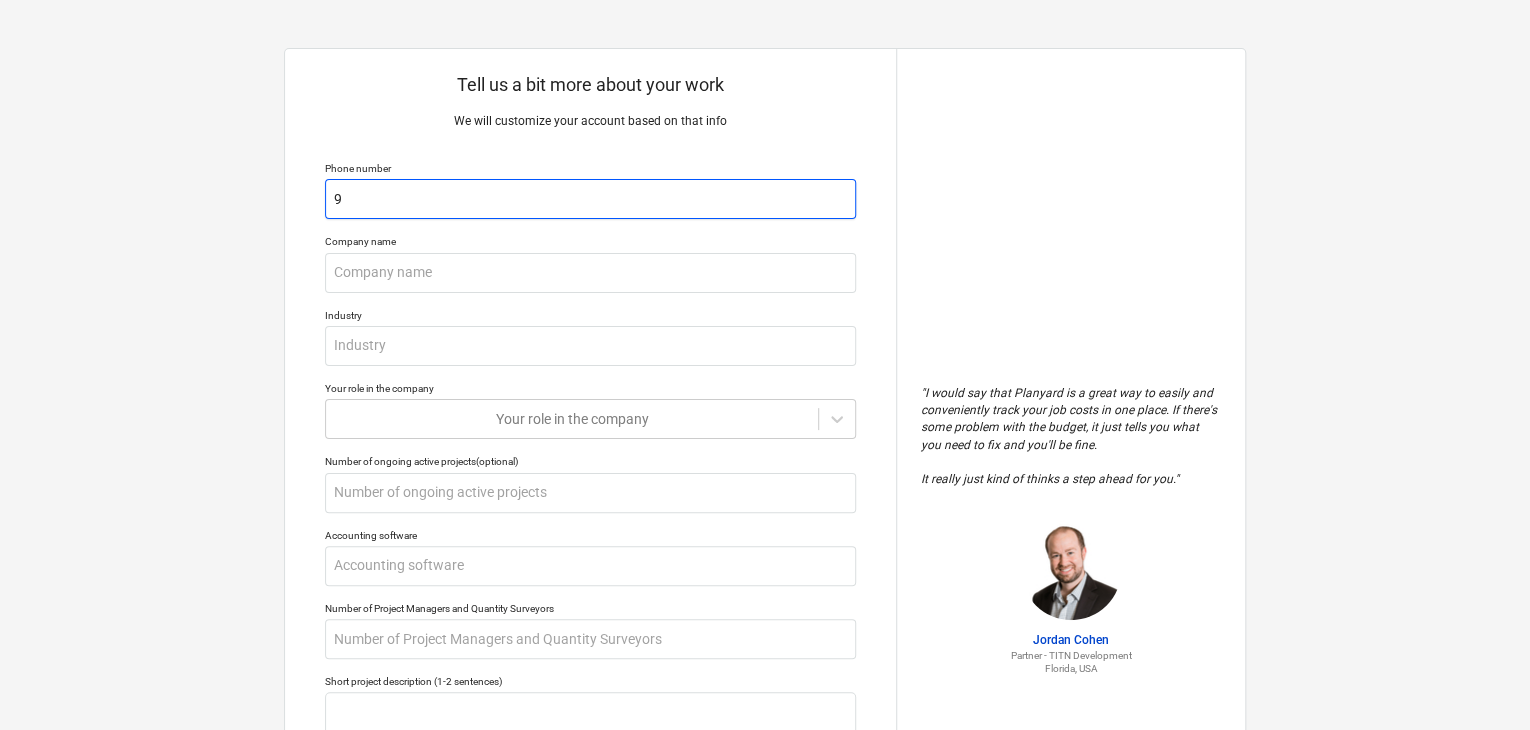 type on "x" 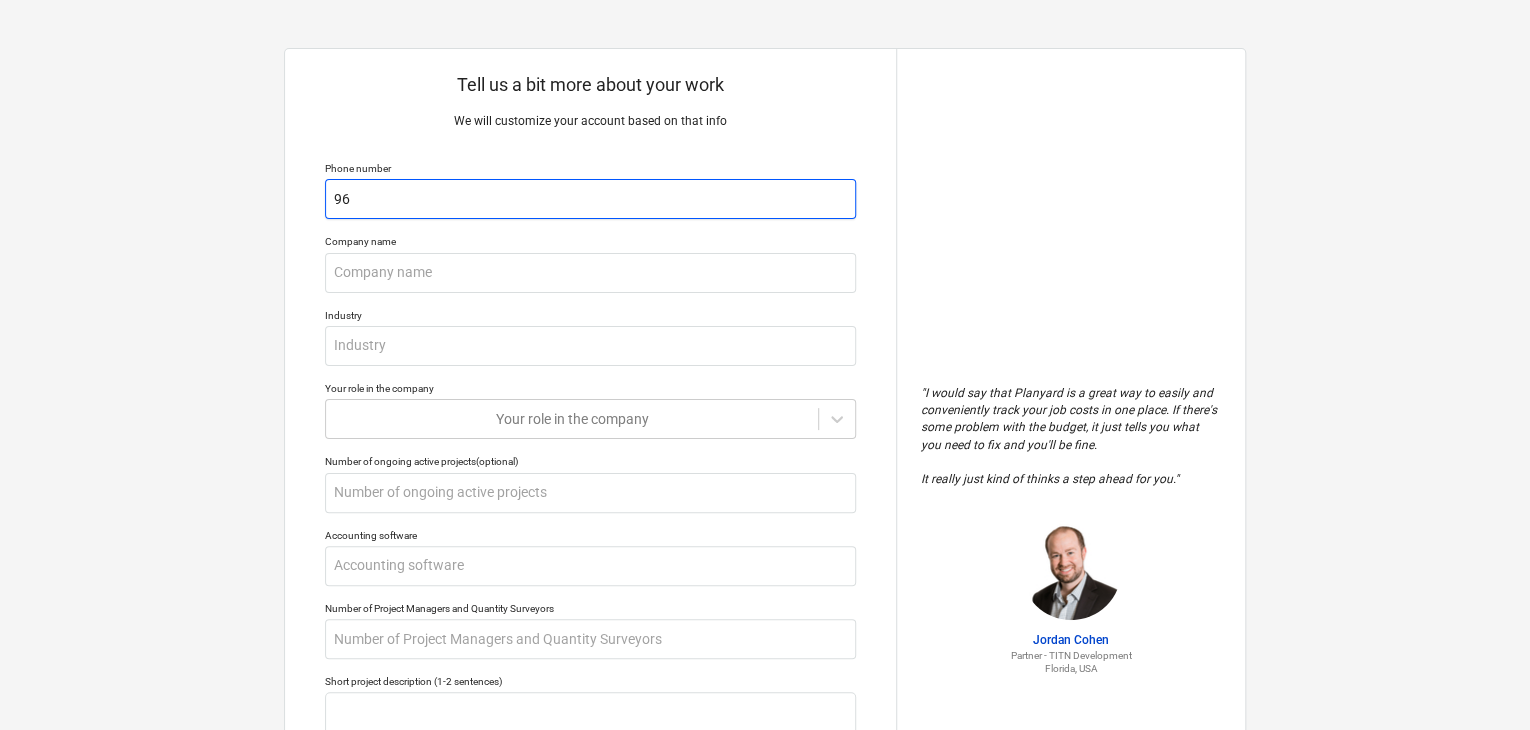 type on "x" 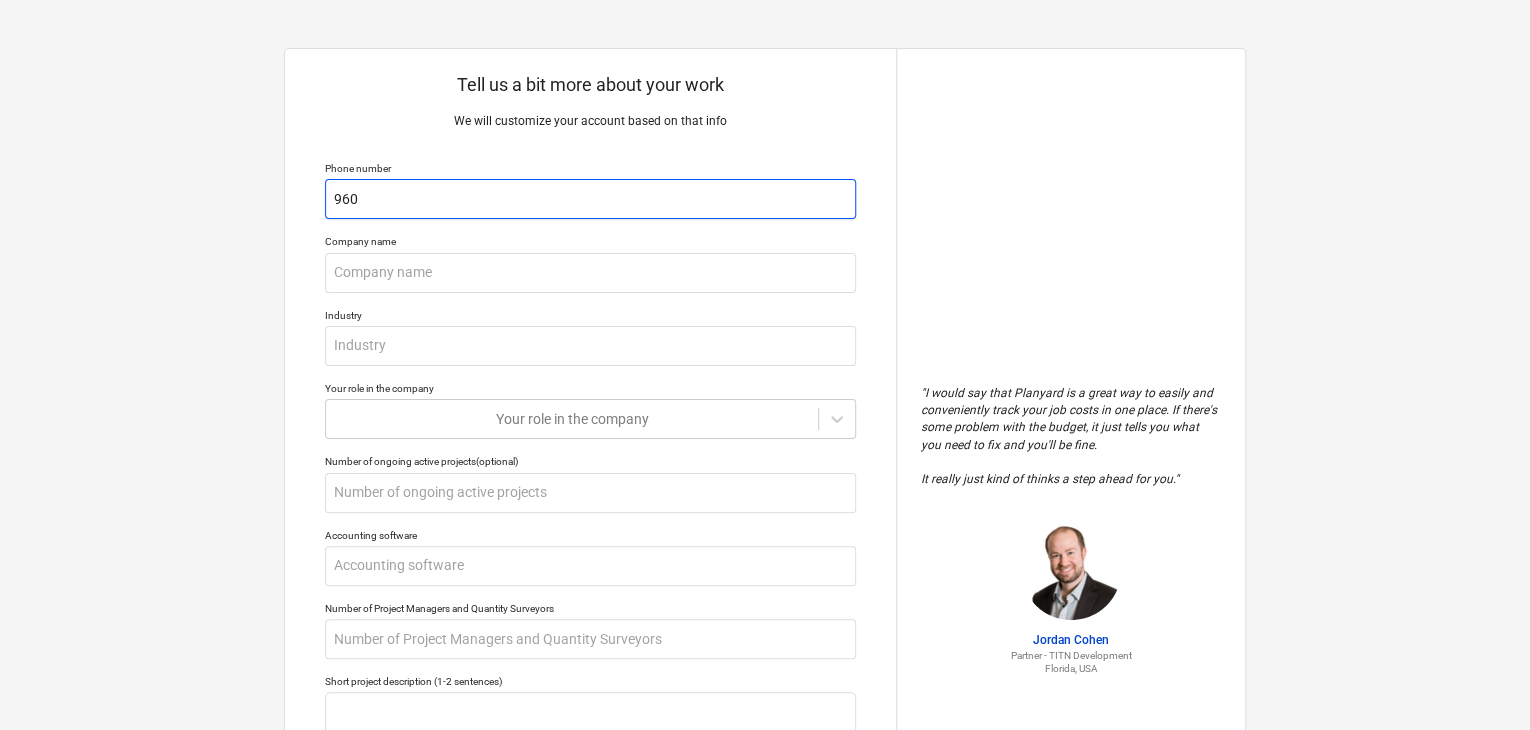 type on "x" 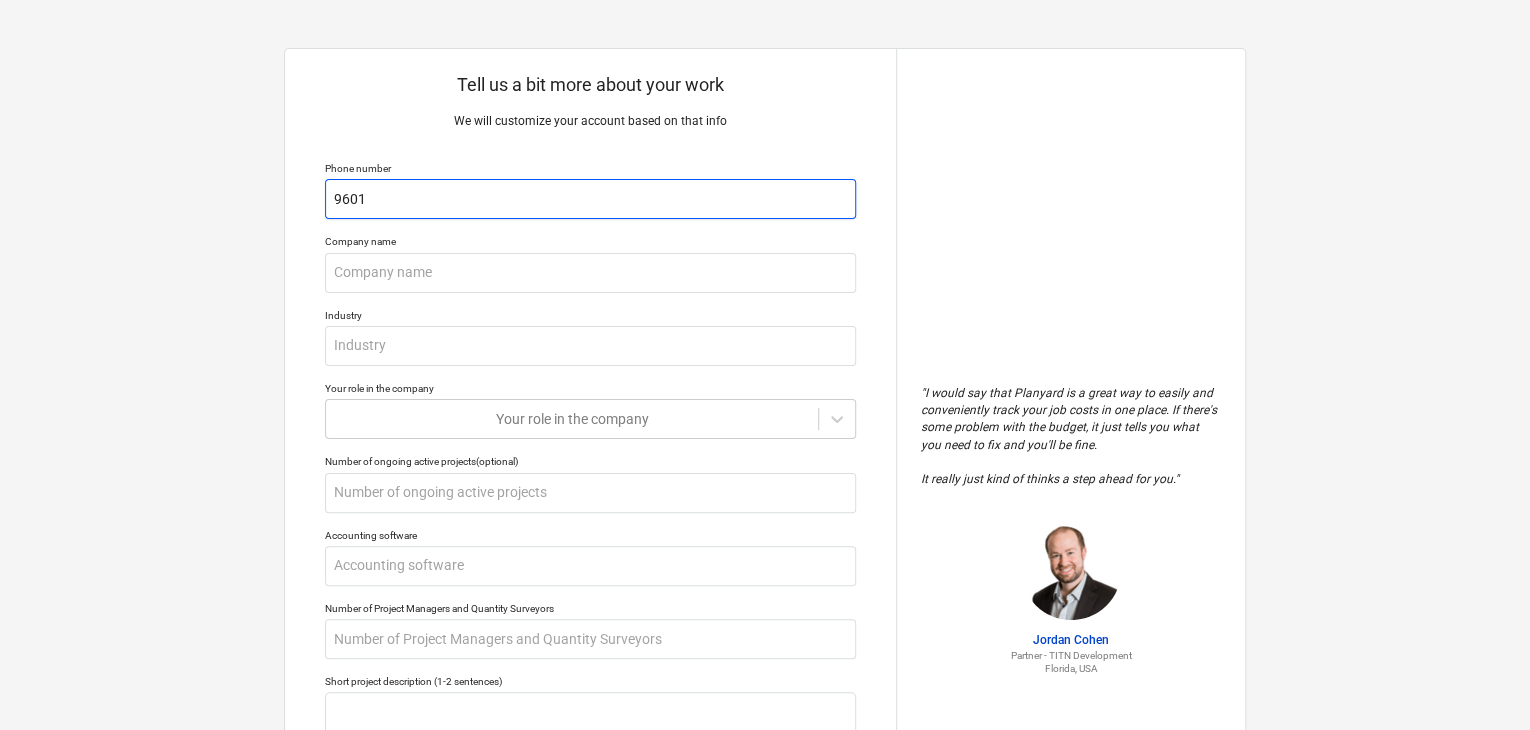 type on "x" 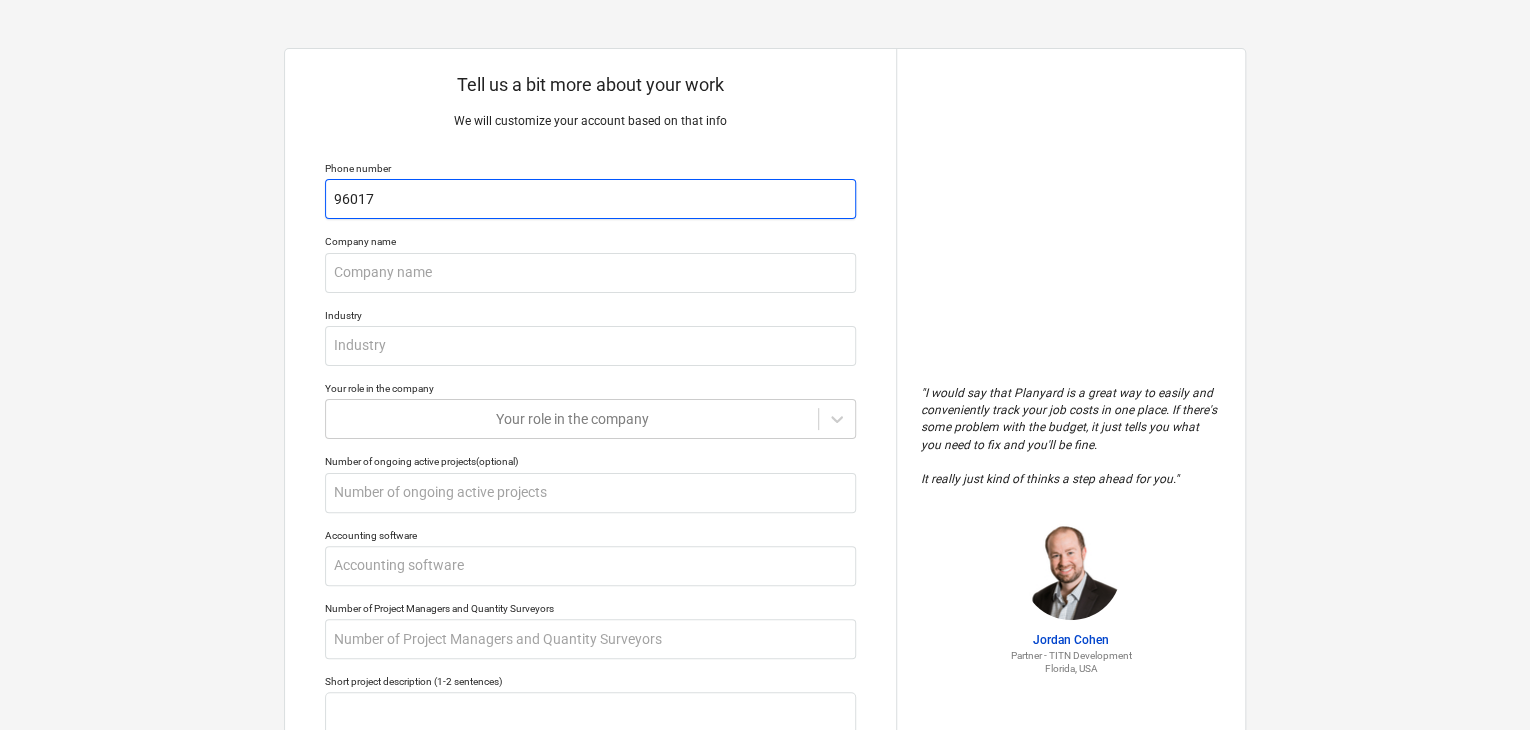 type on "x" 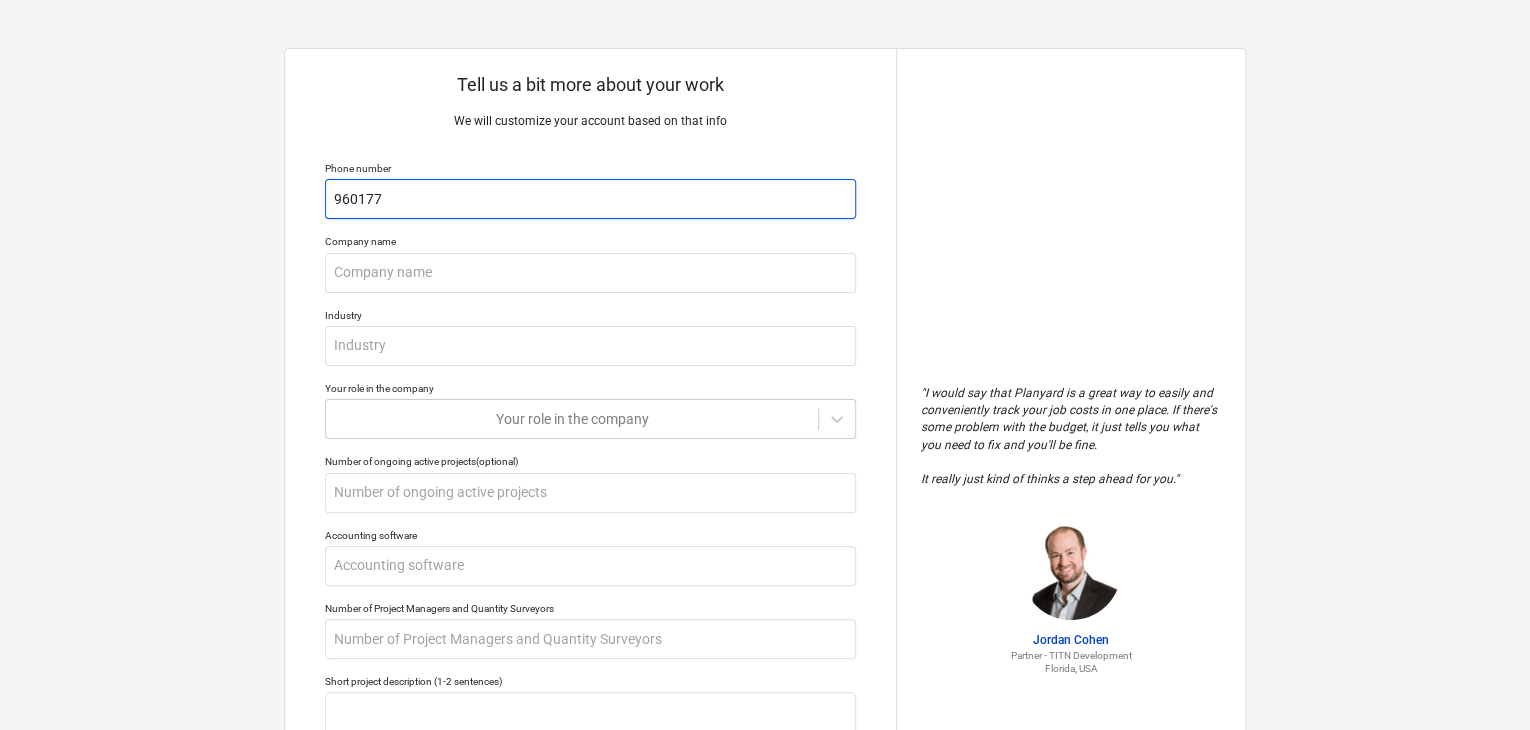 type on "x" 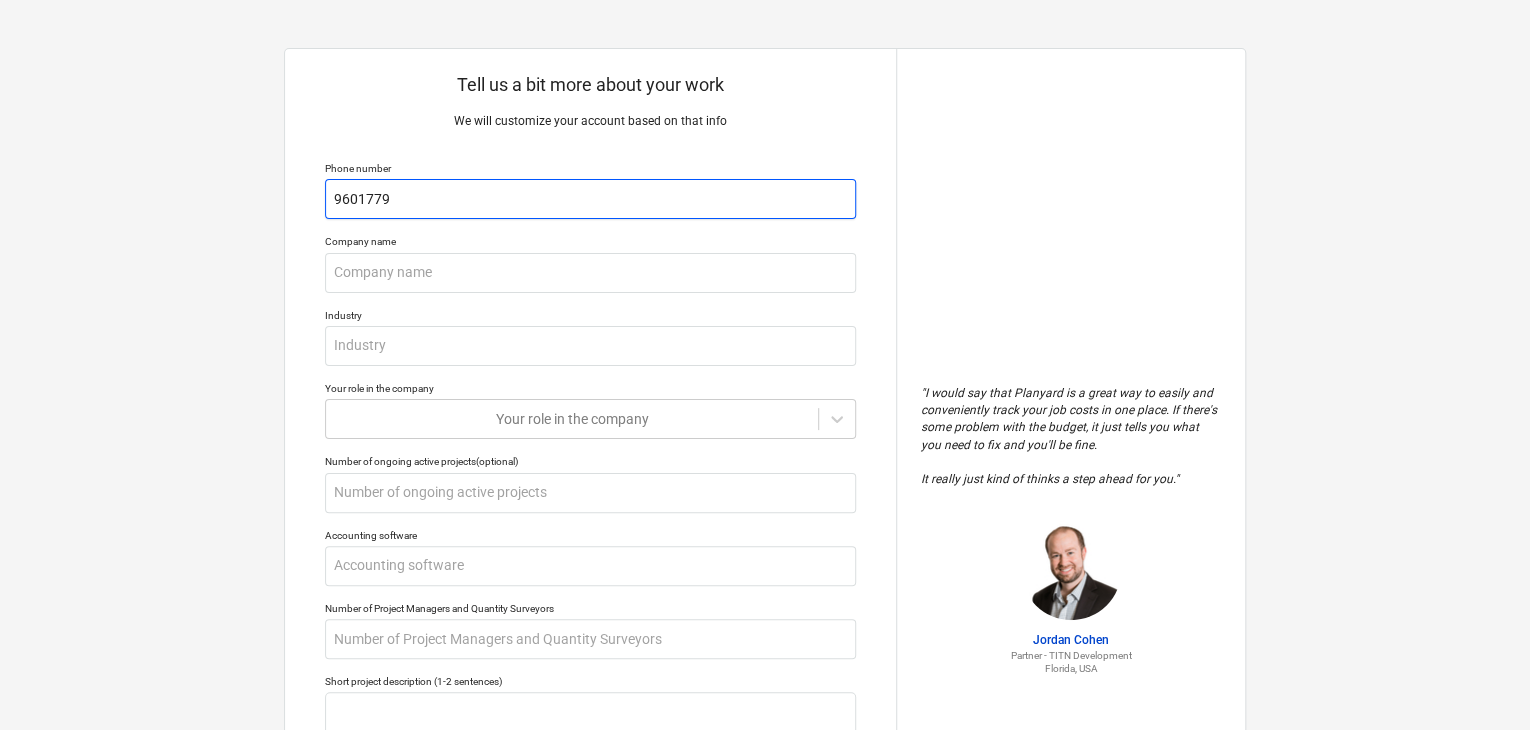type on "x" 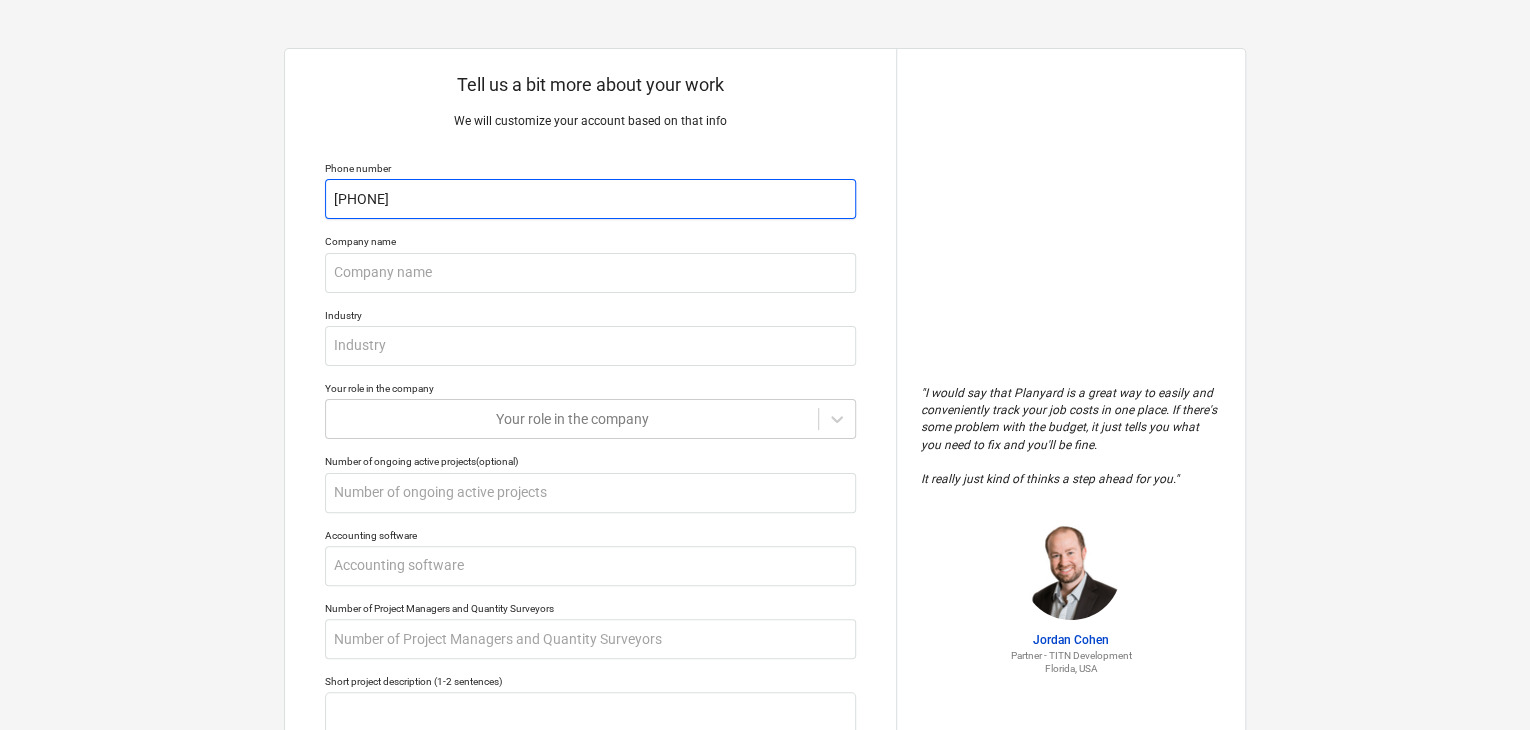 type on "x" 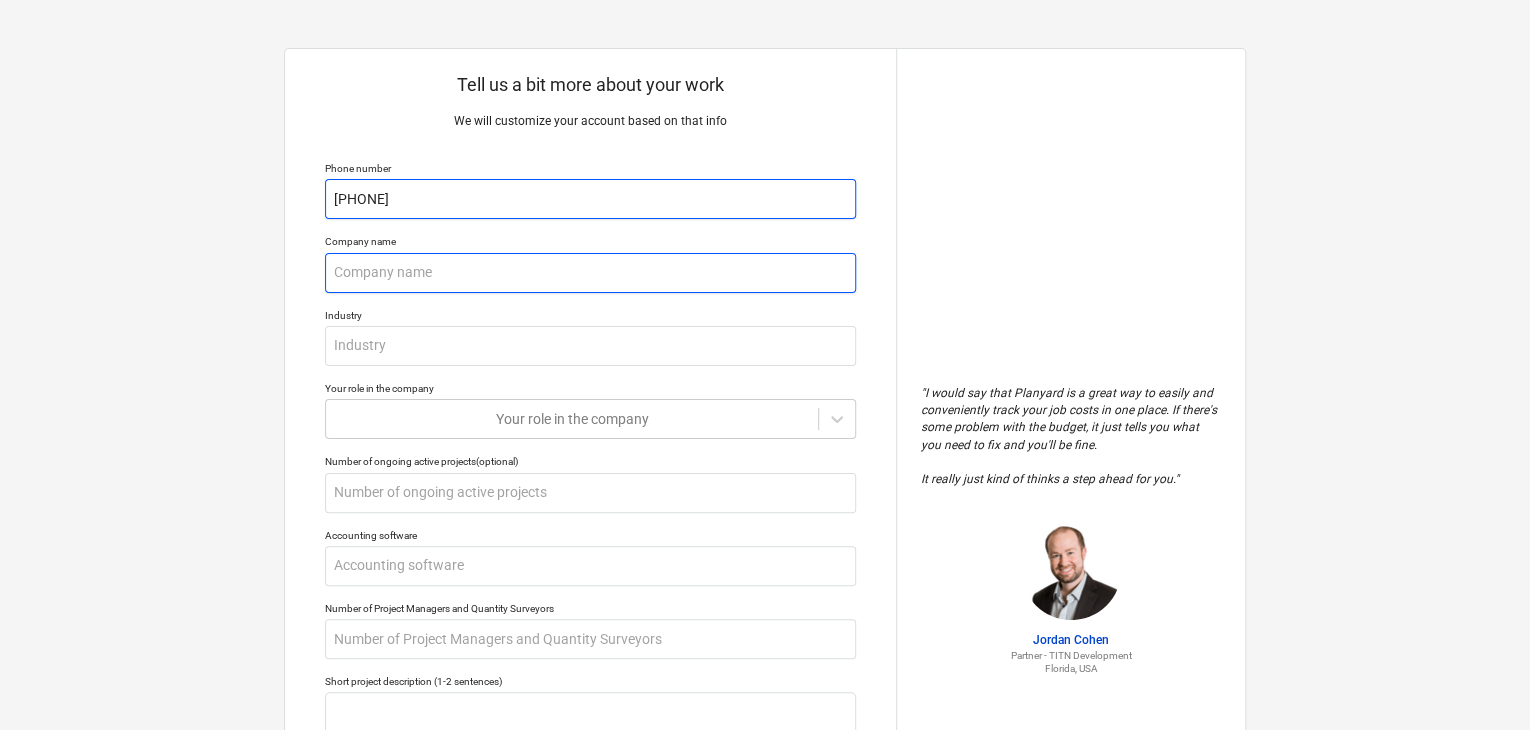 type on "[PHONE]" 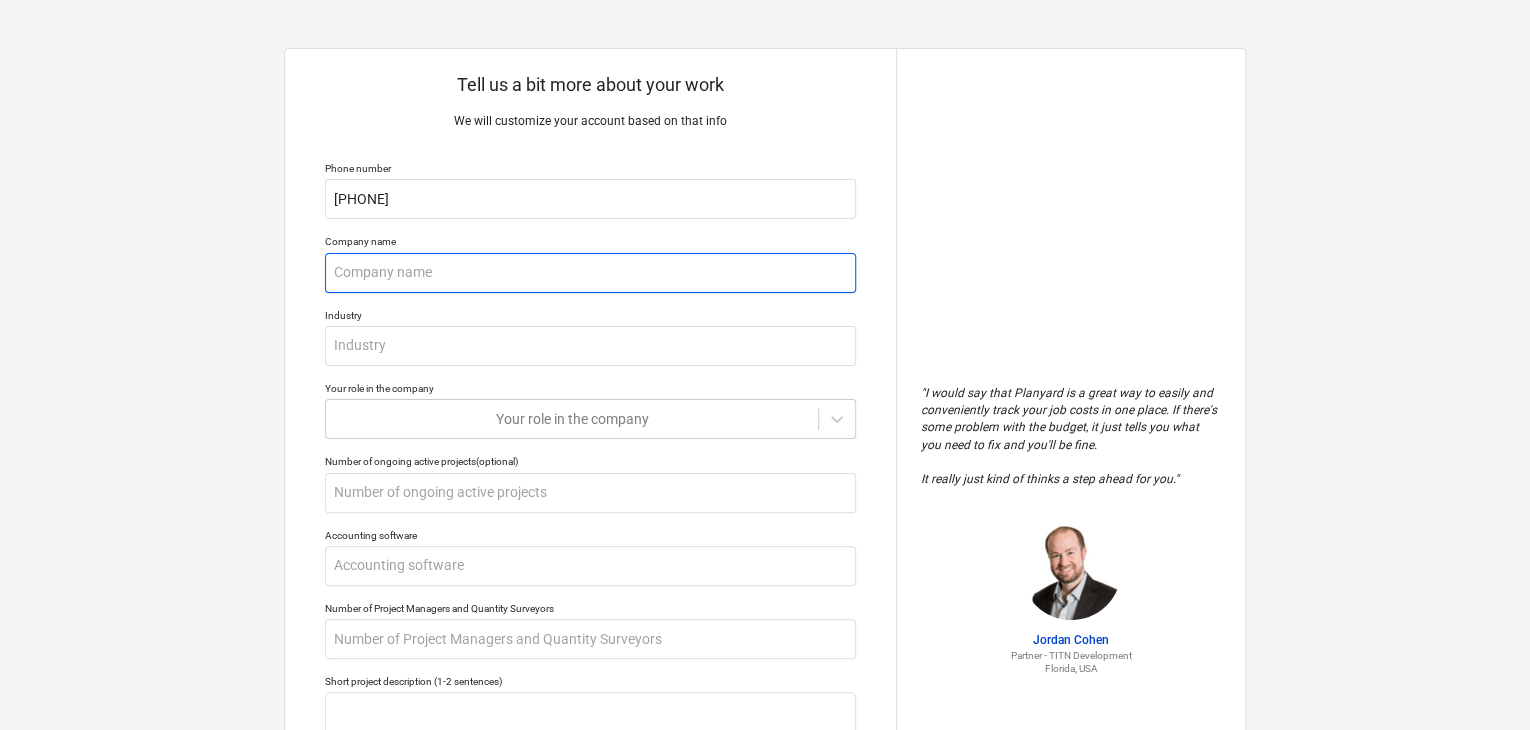 click at bounding box center [590, 273] 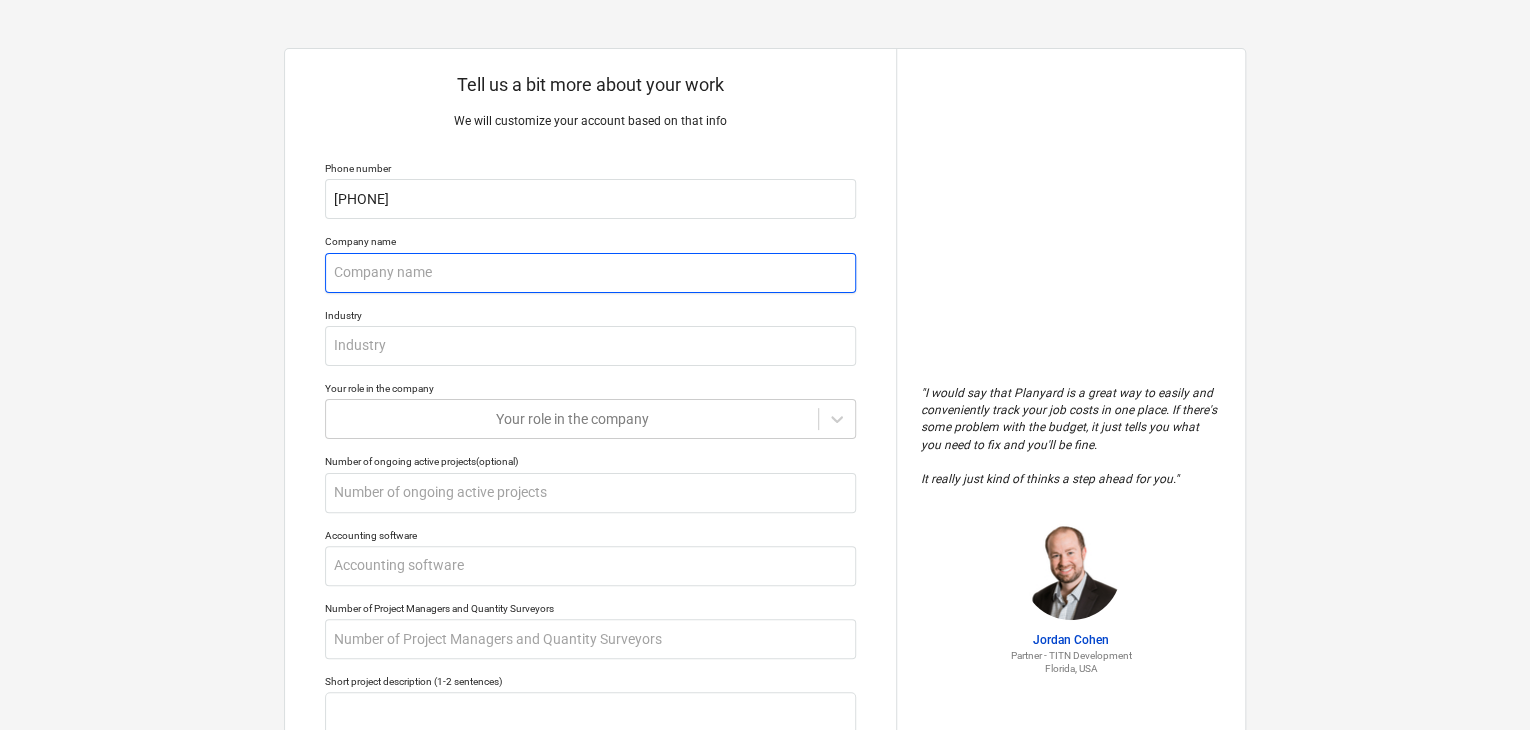 type on "x" 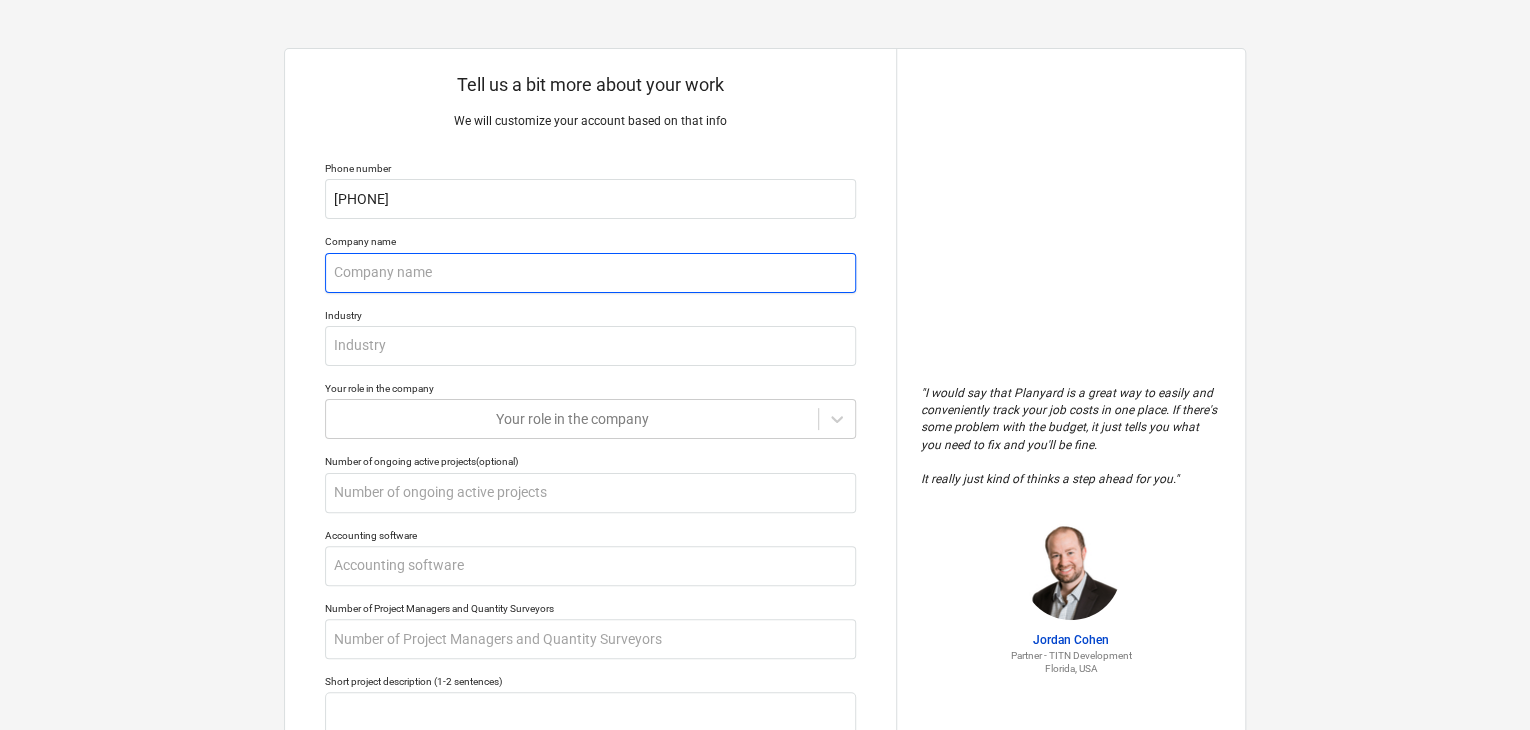 type on "L" 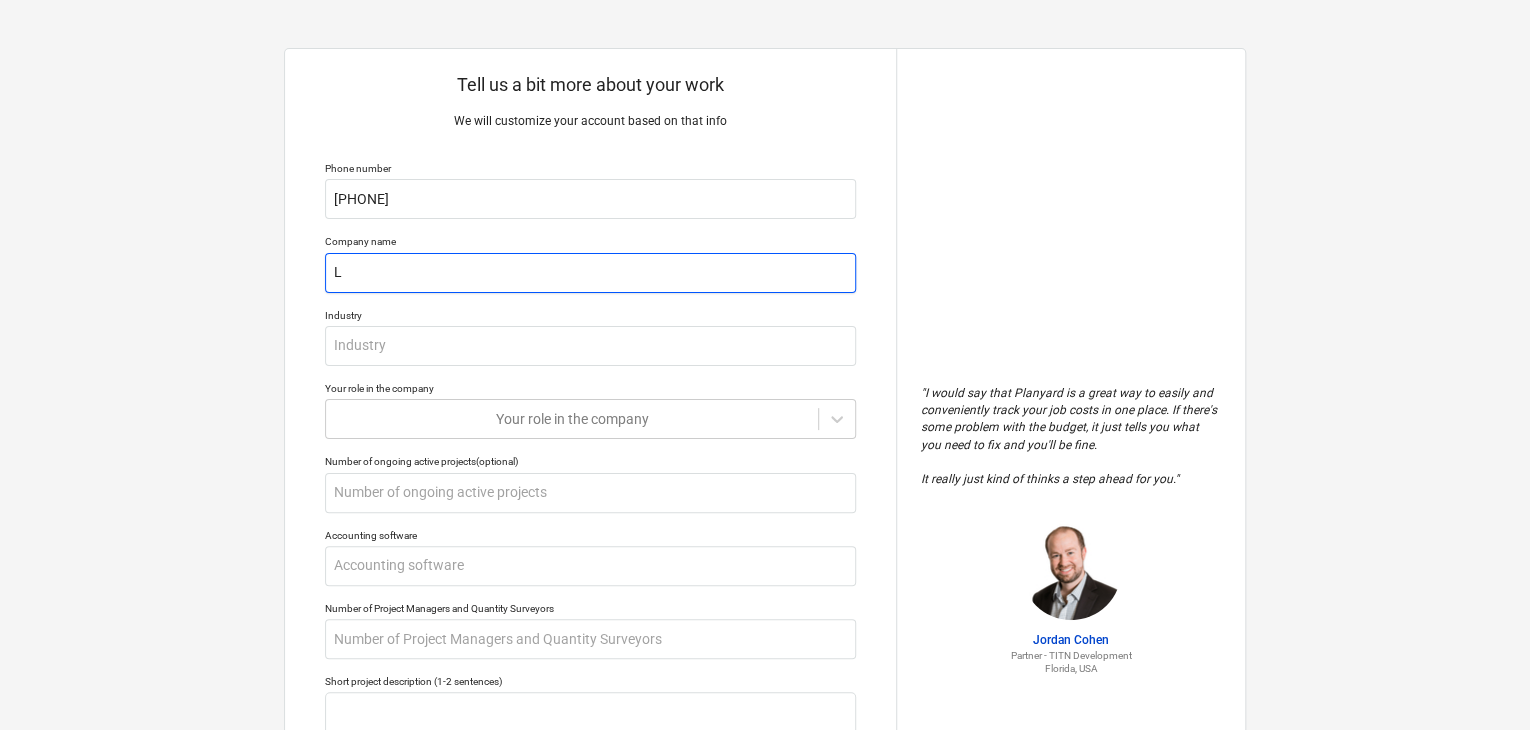 type on "x" 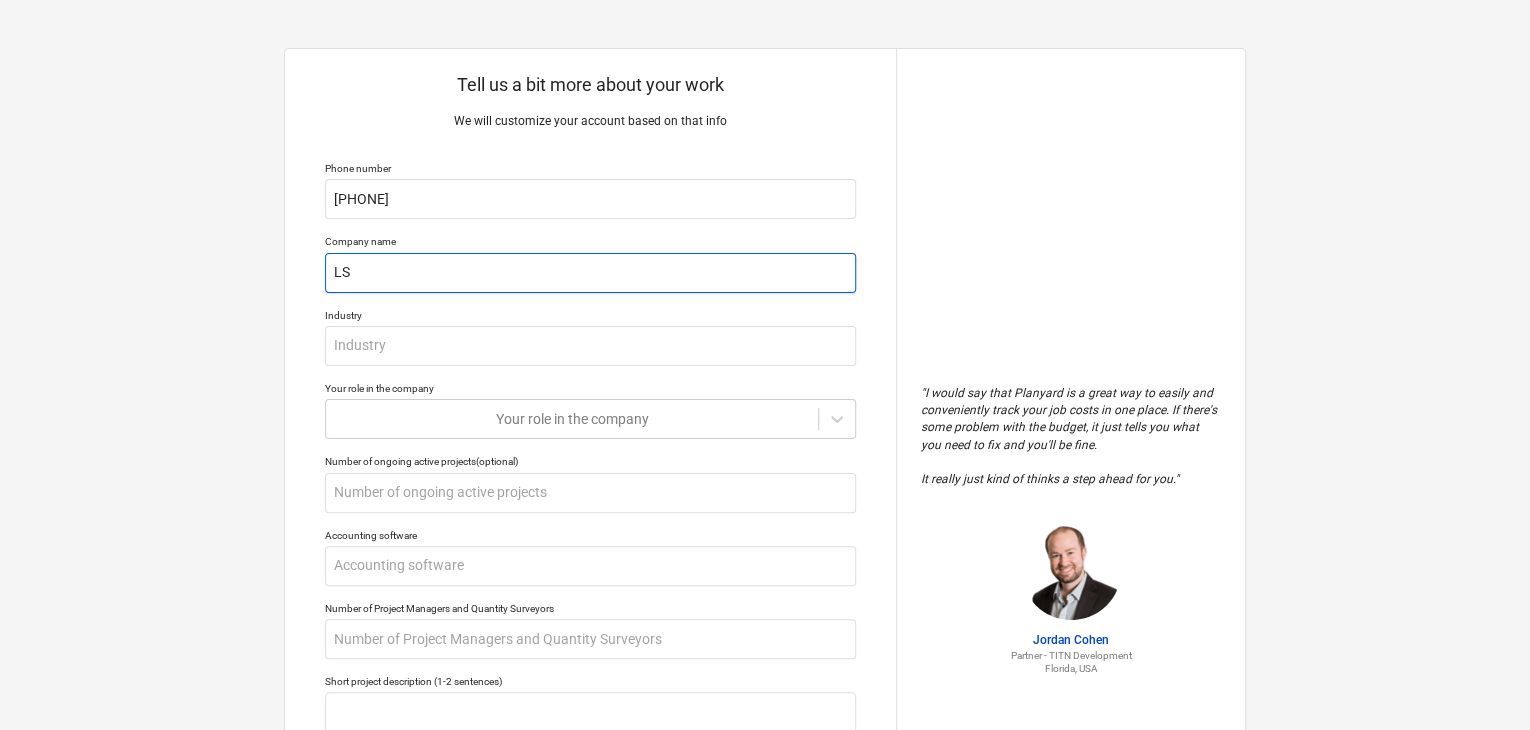 type on "x" 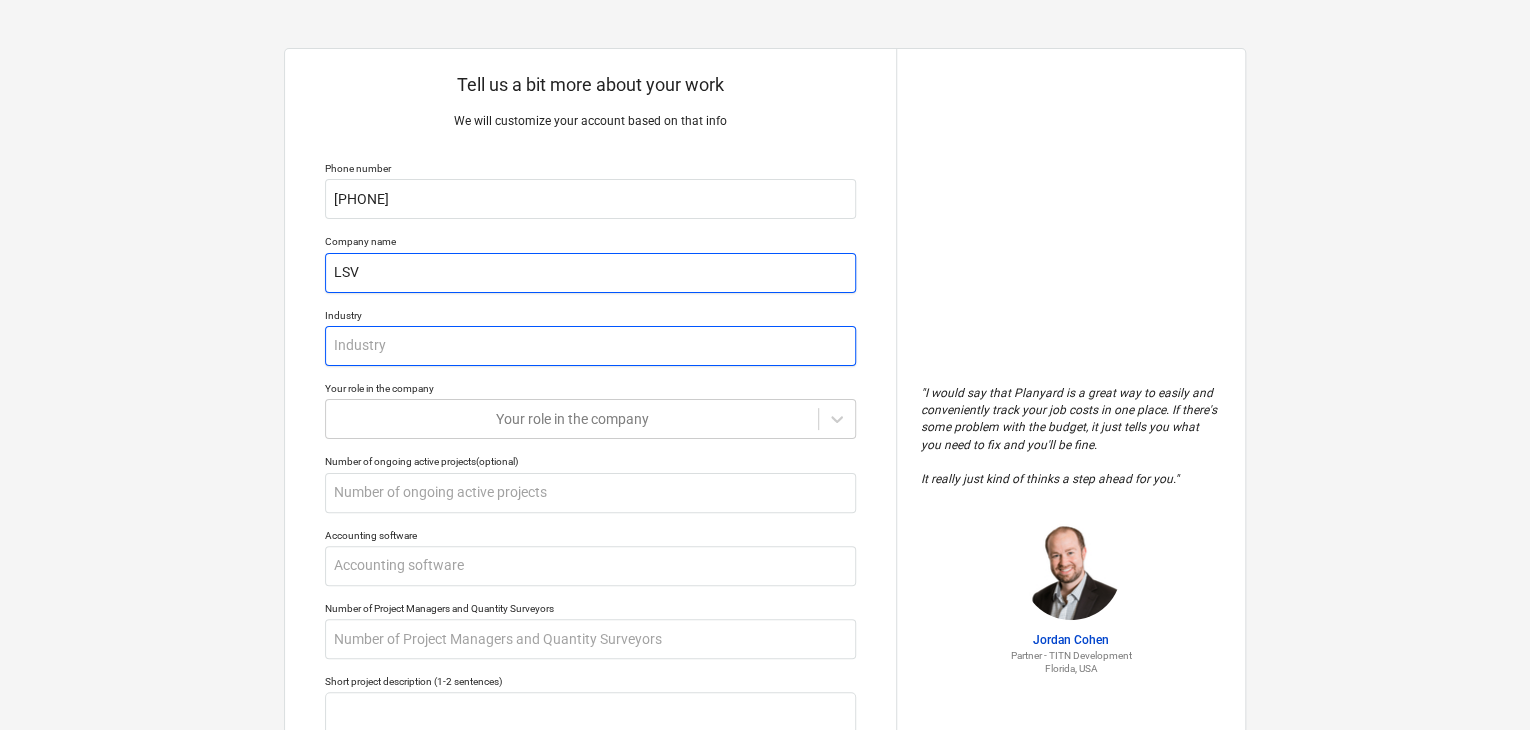 type on "LSV" 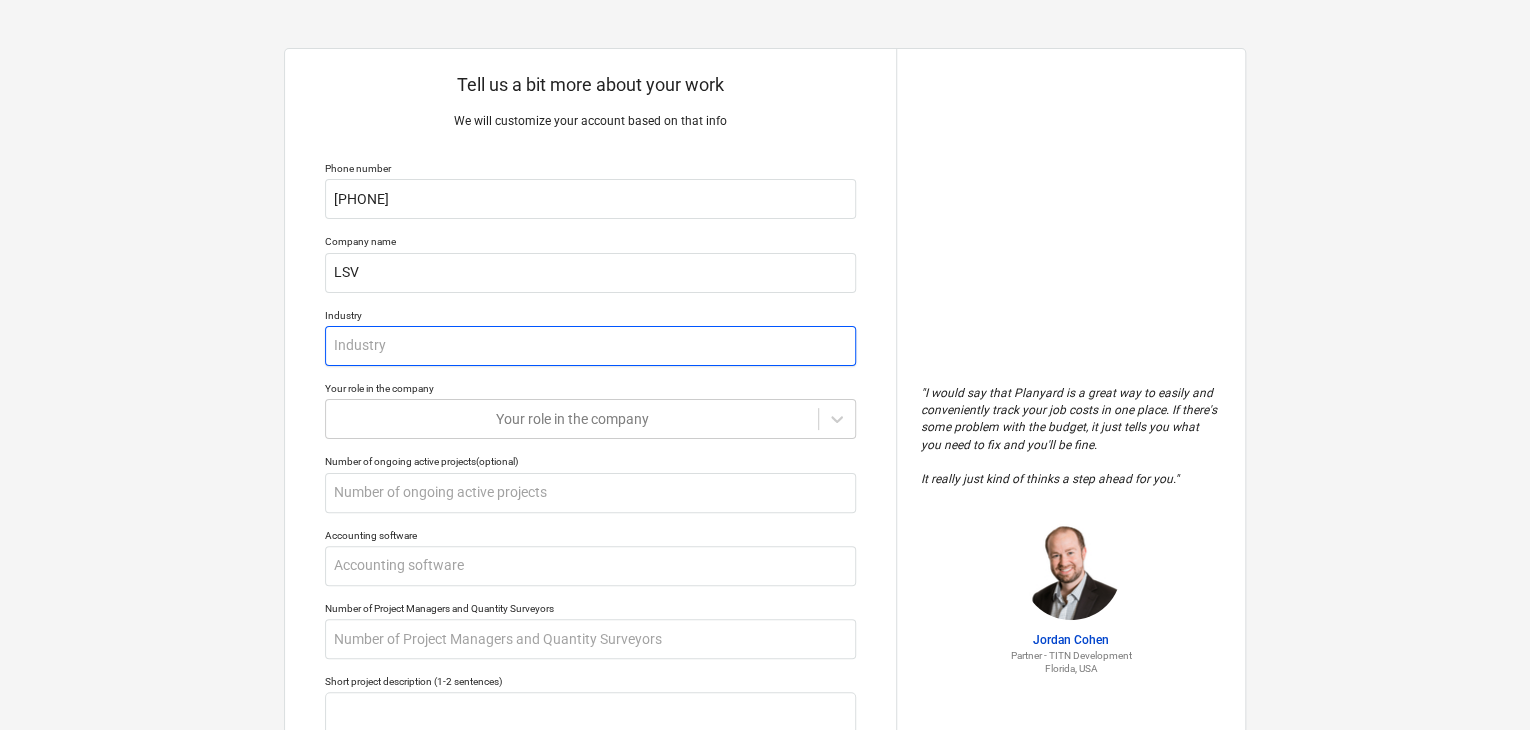 click at bounding box center (590, 346) 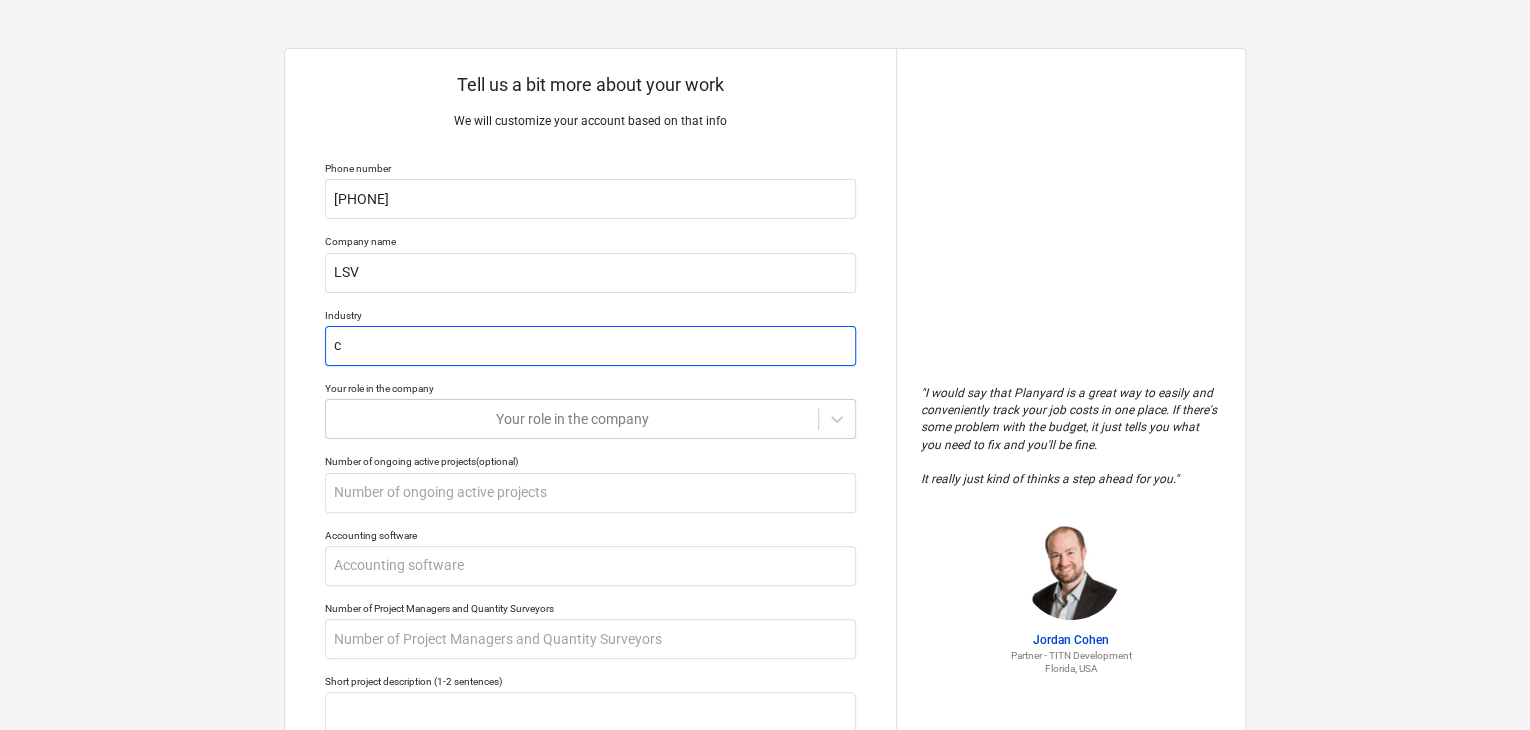 type on "x" 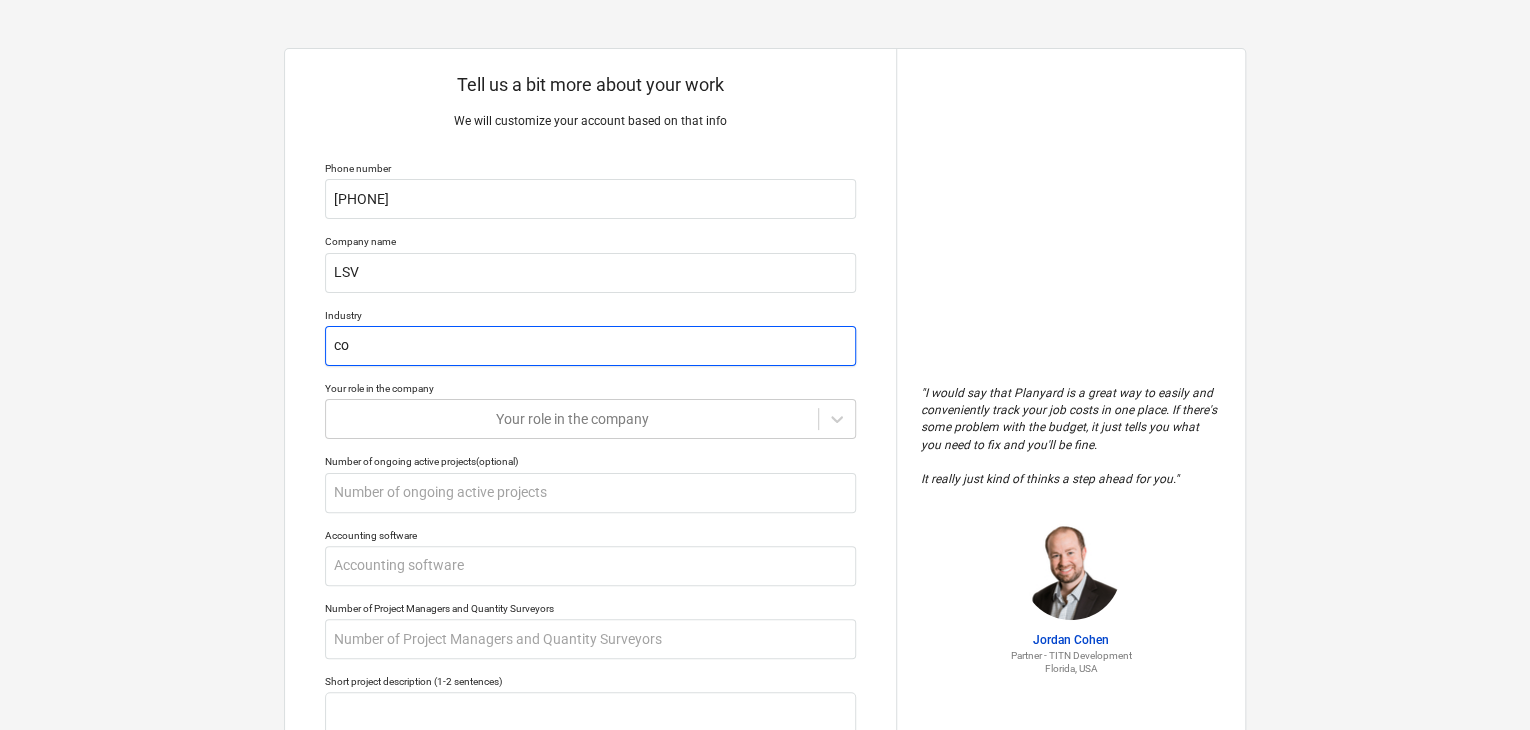 type on "x" 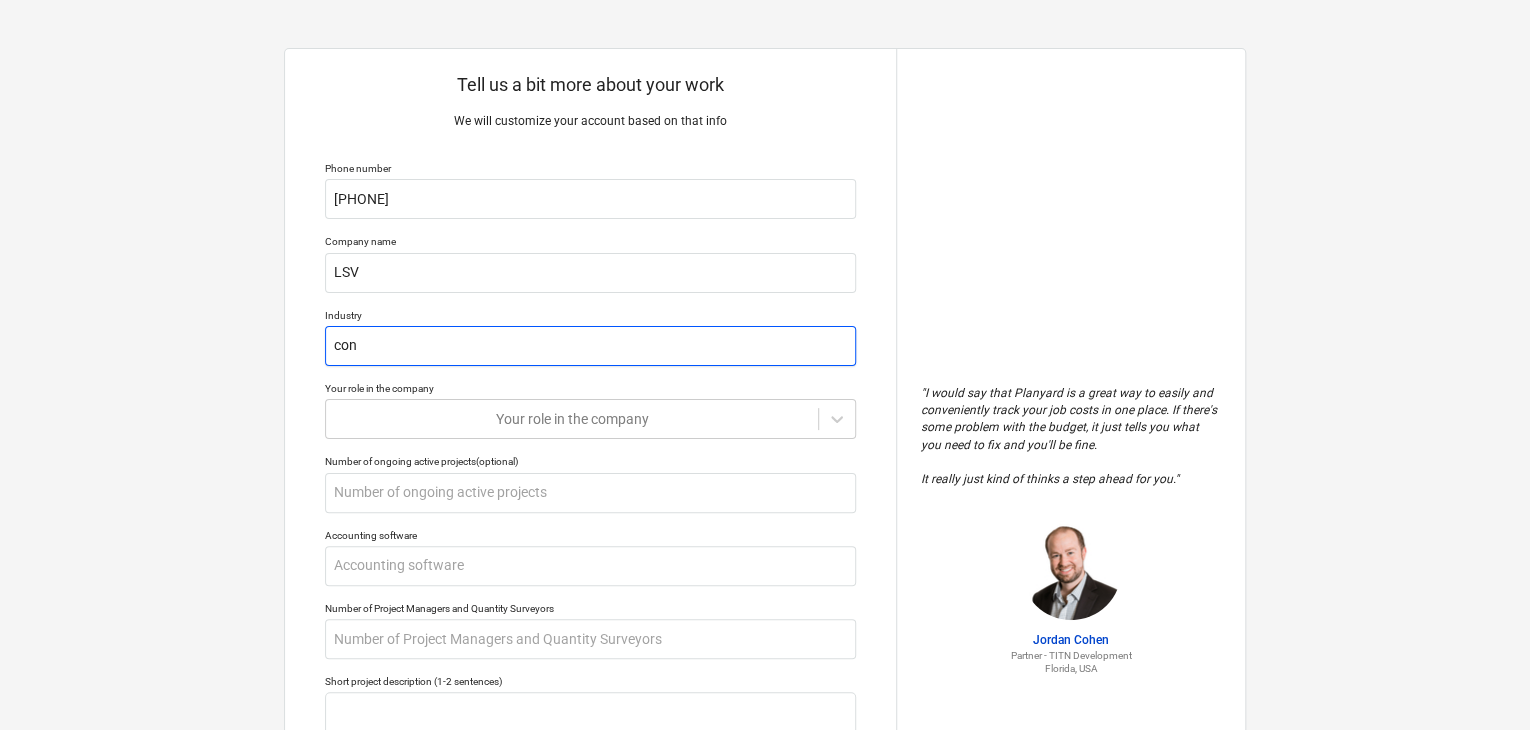 type on "x" 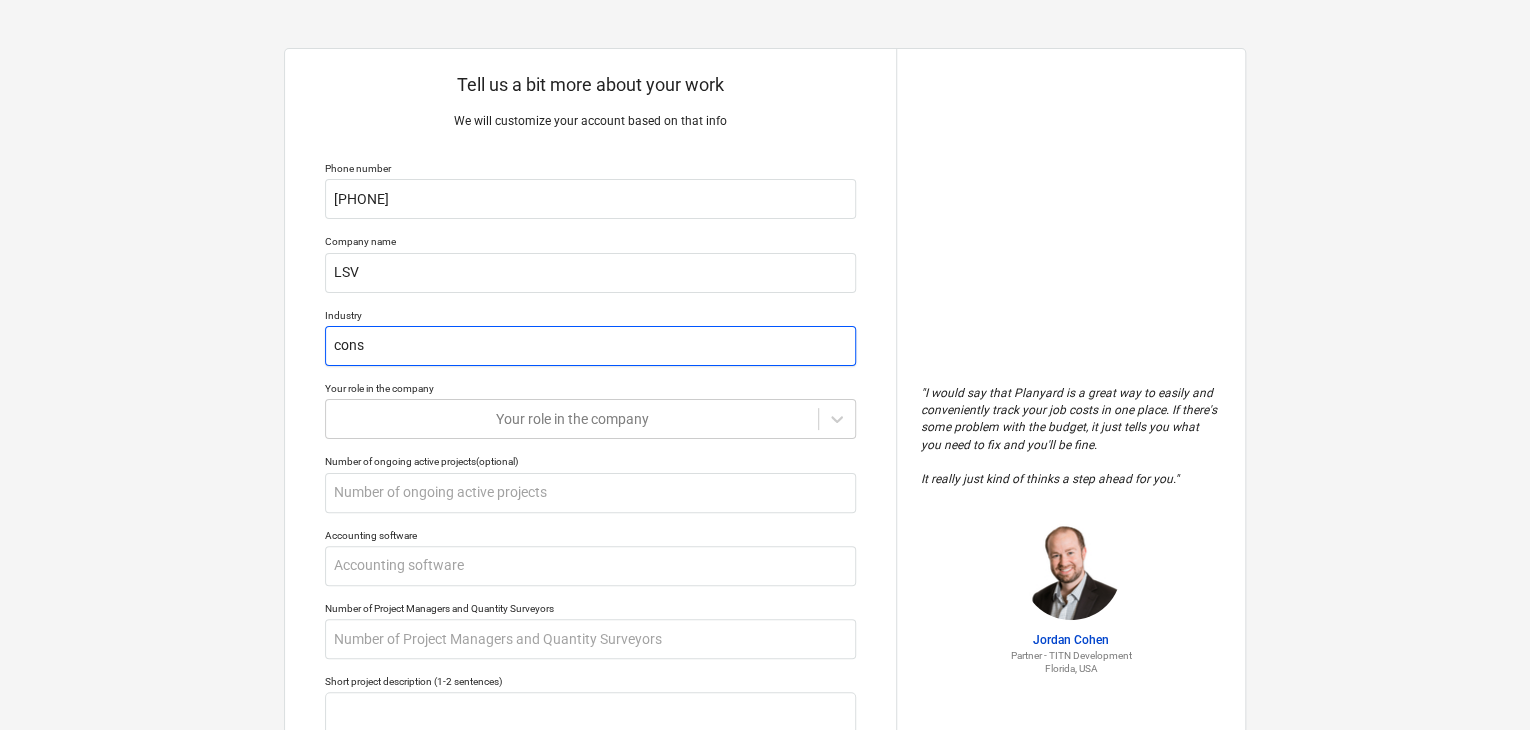 type on "x" 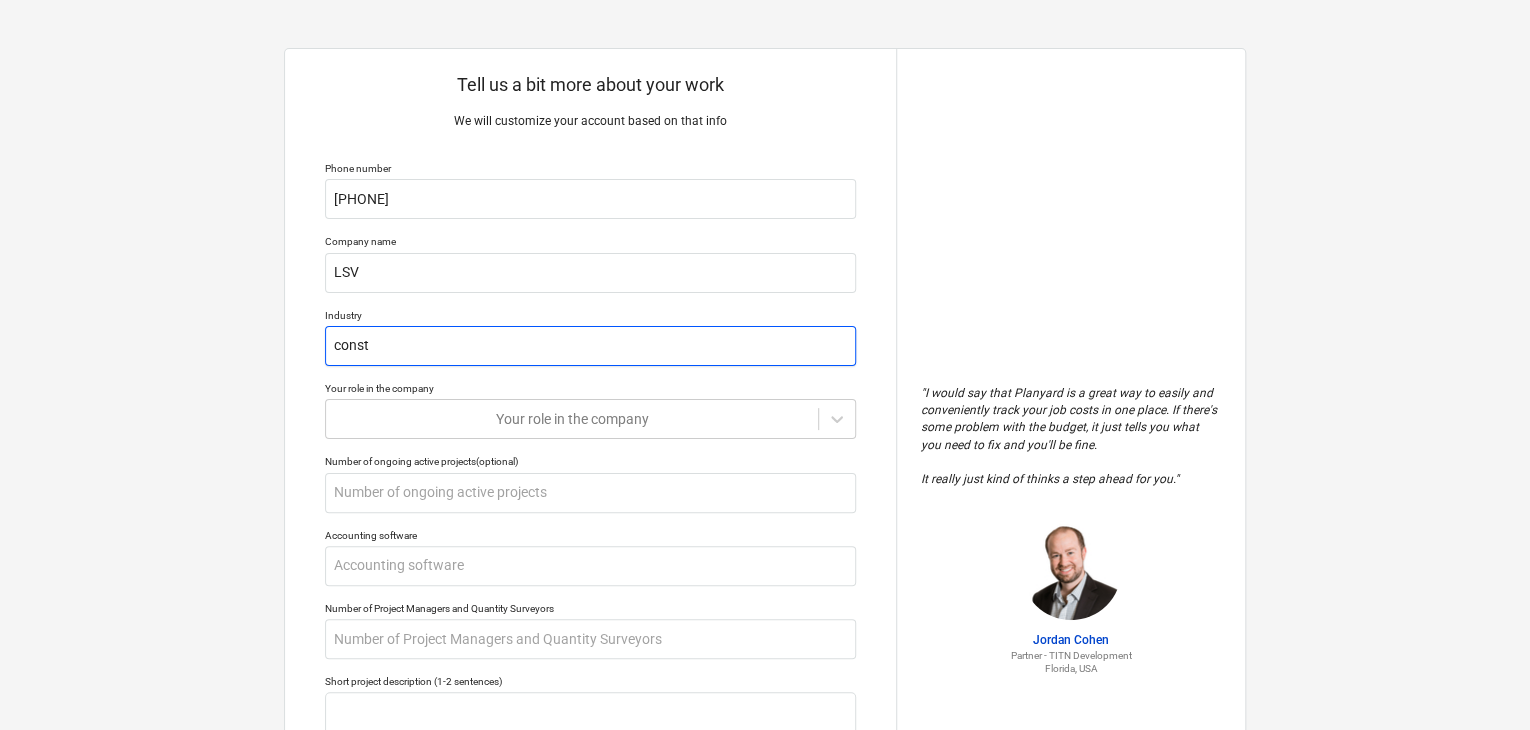 type on "x" 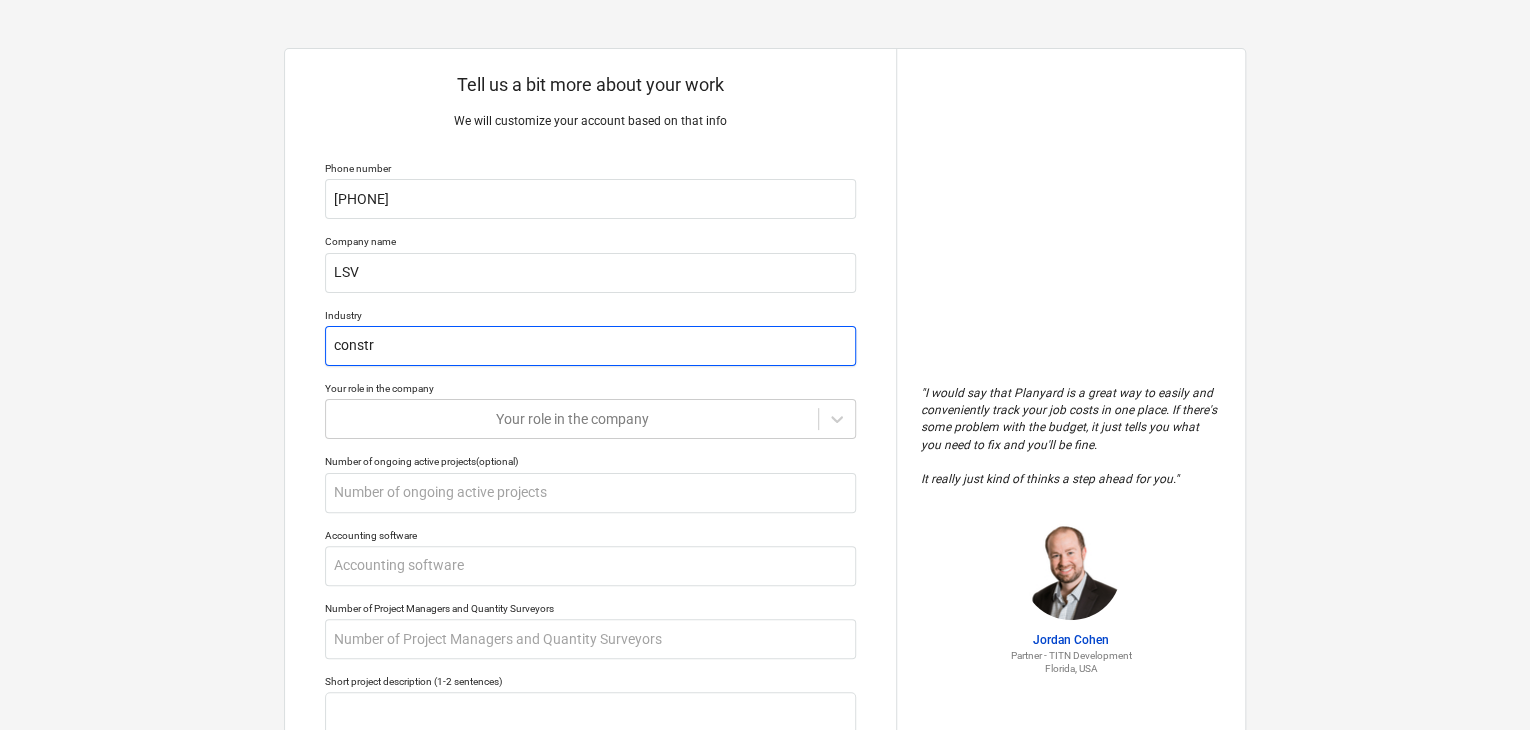type on "x" 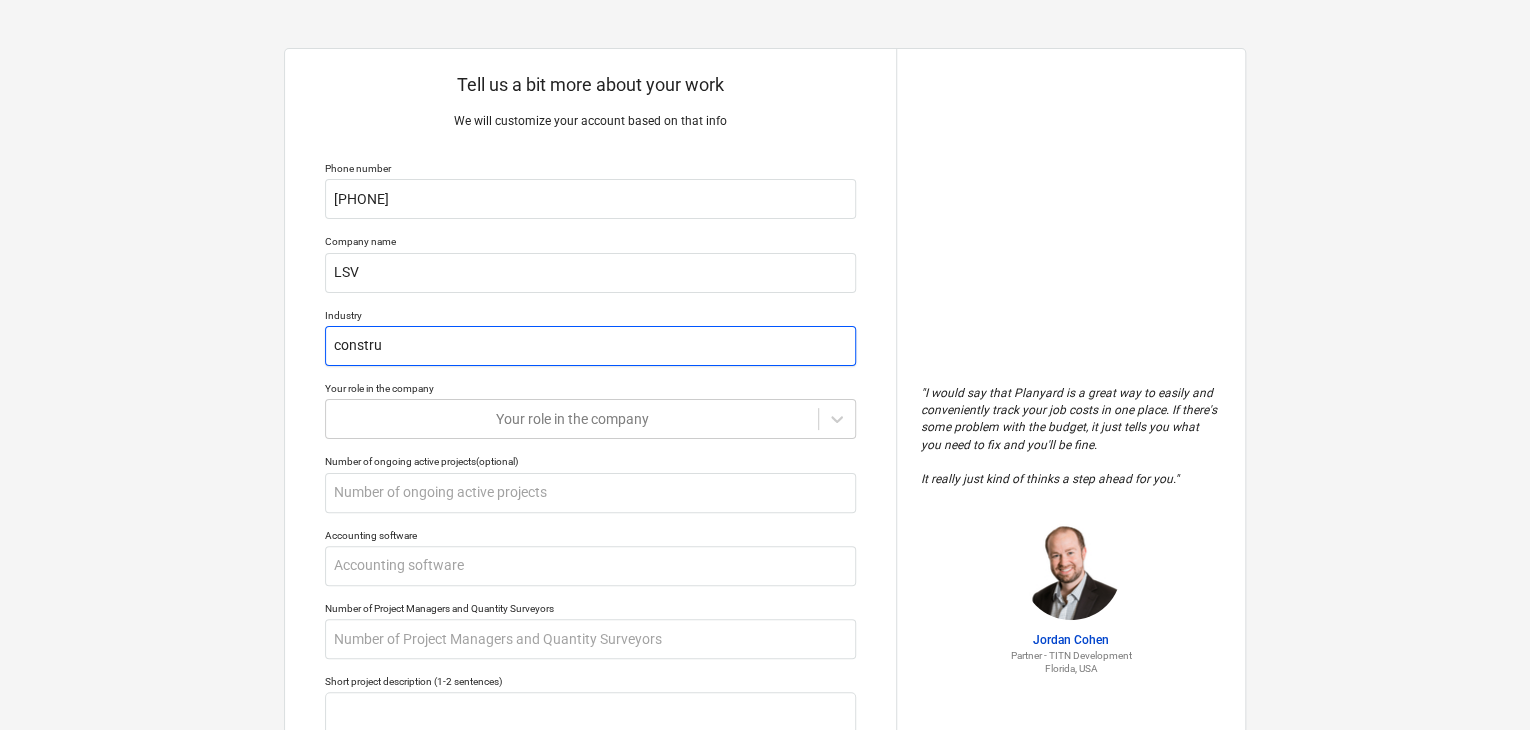 type on "x" 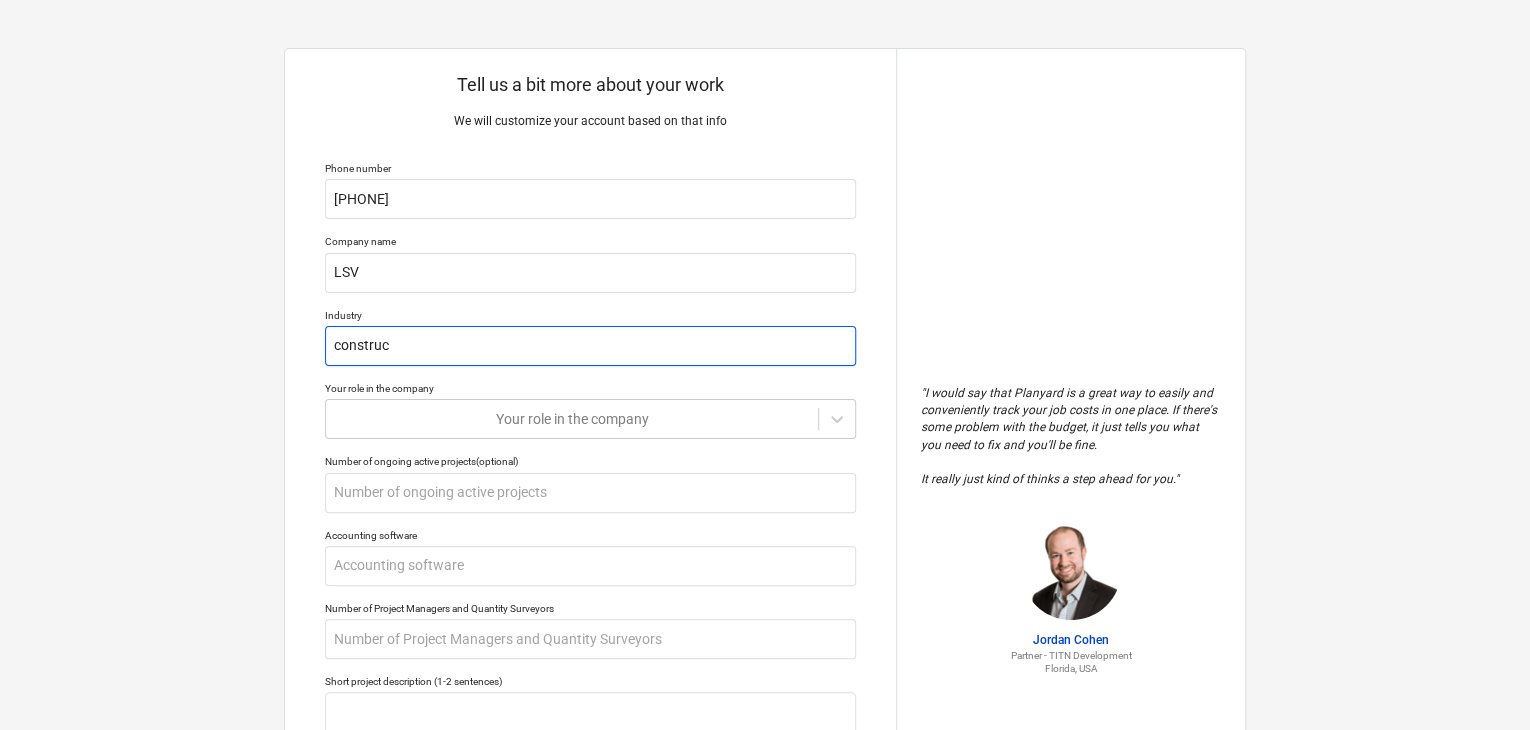 type on "x" 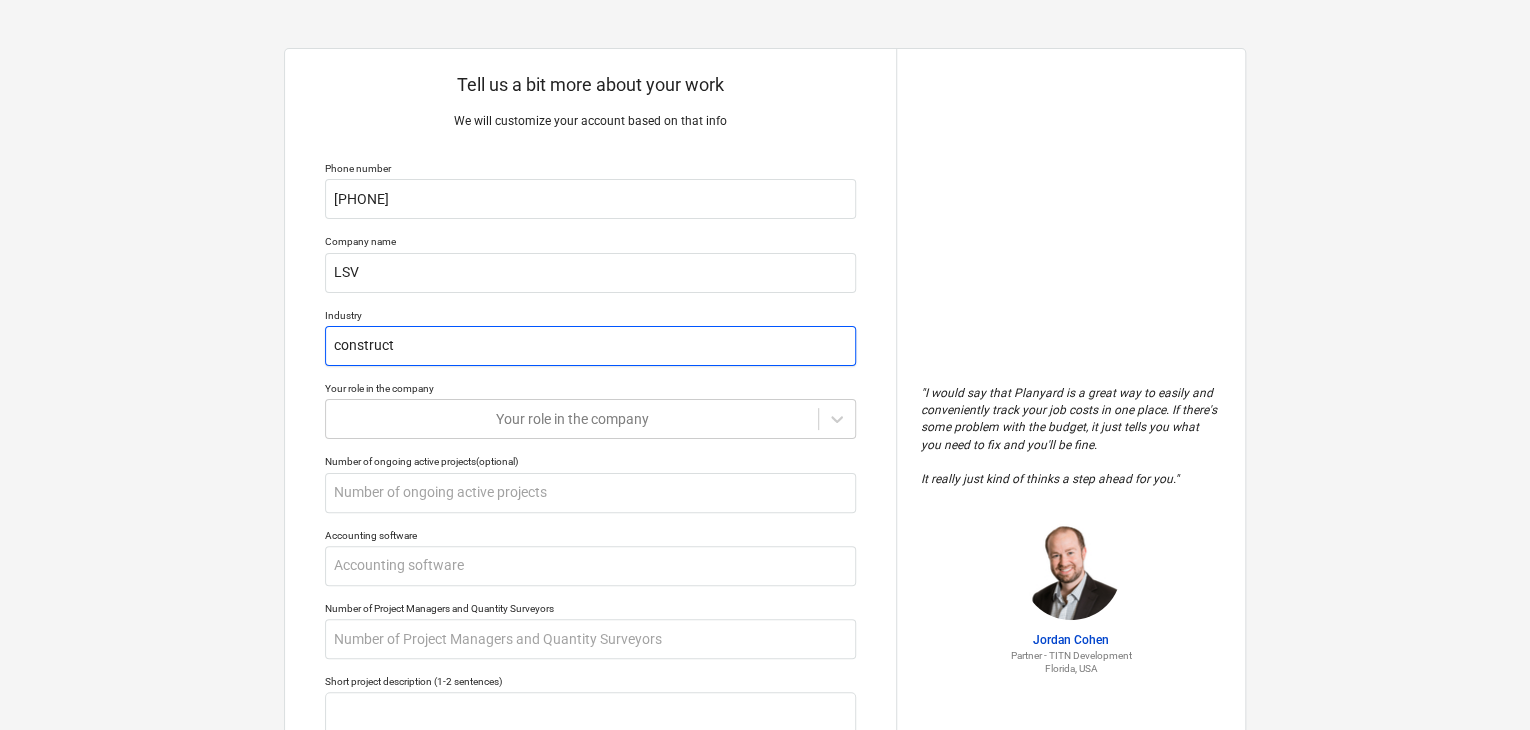 type on "x" 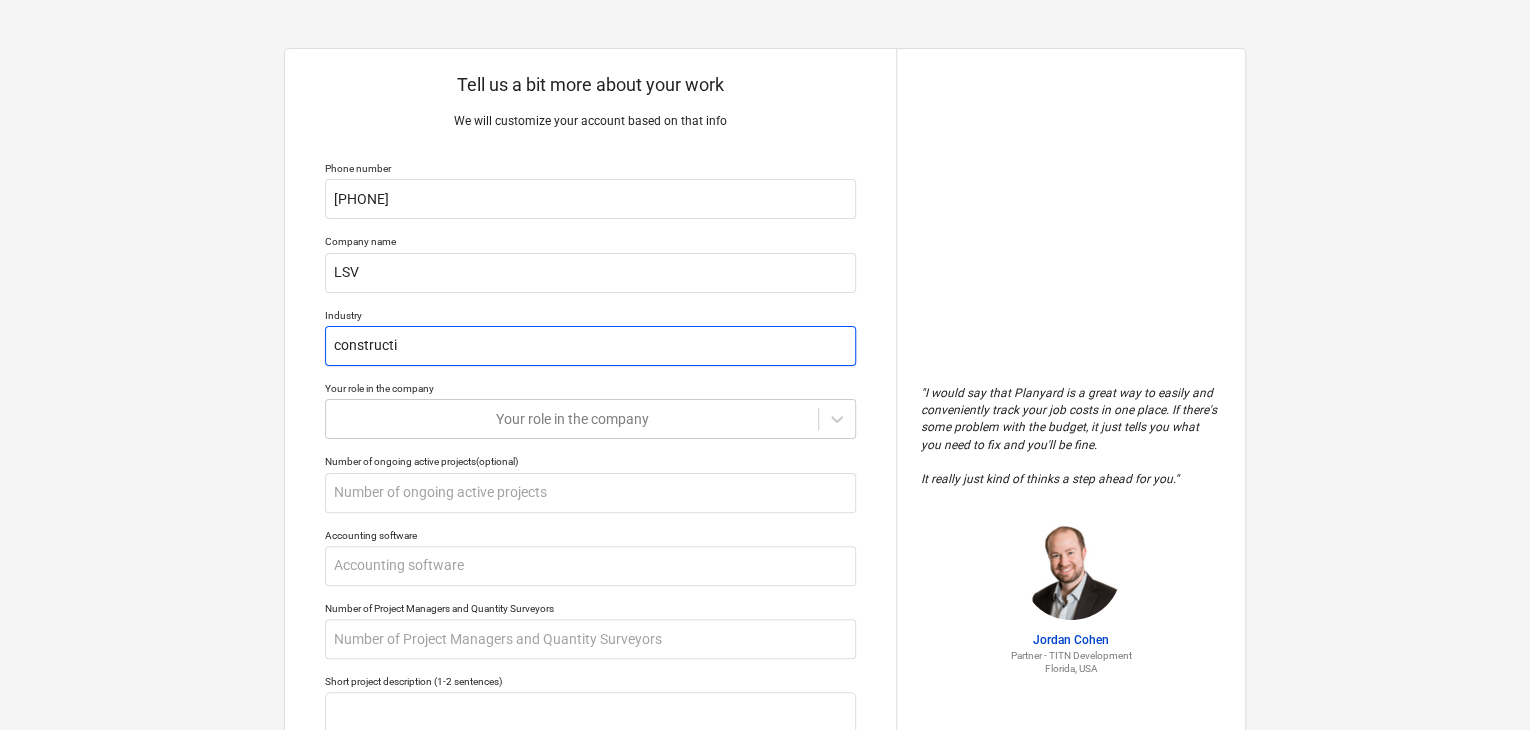 type on "x" 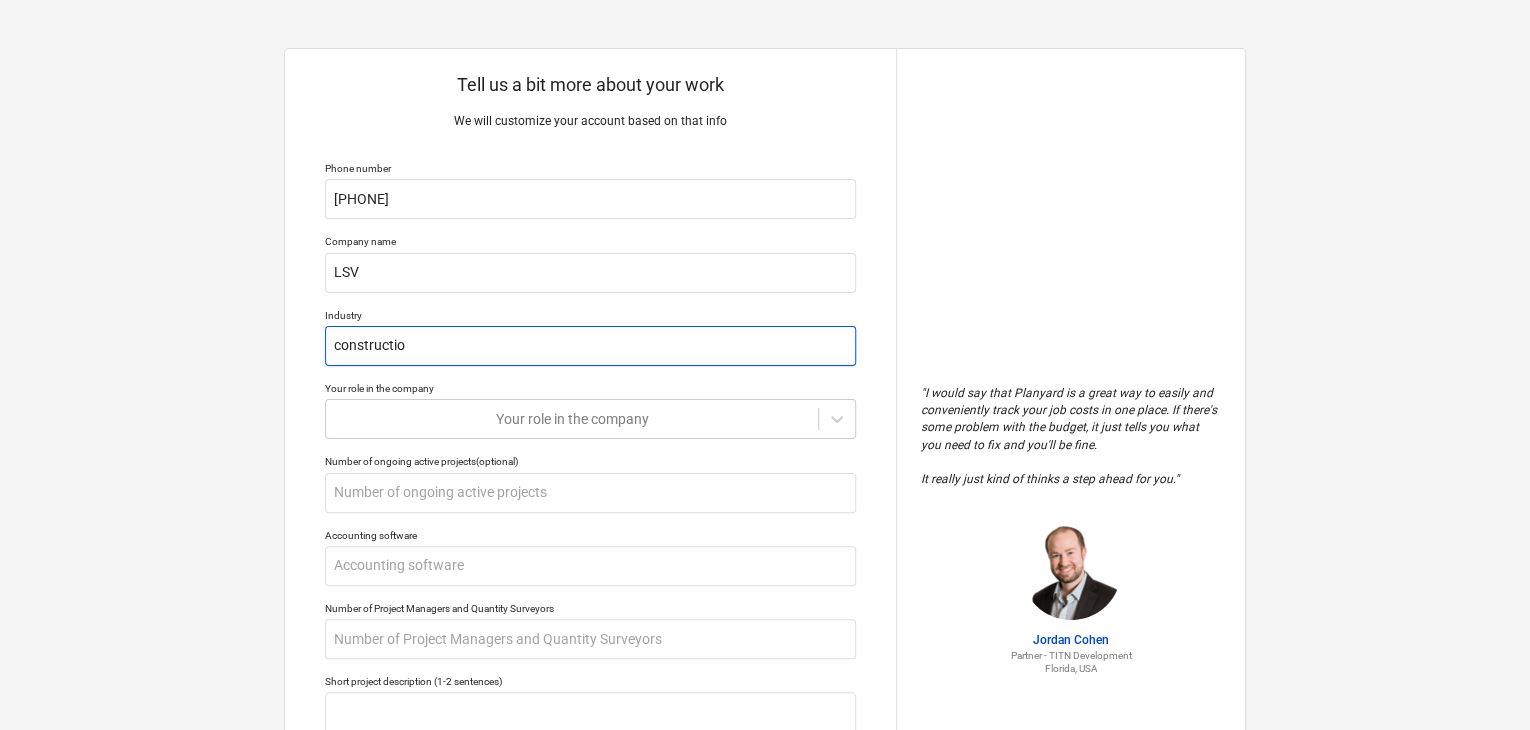 type on "x" 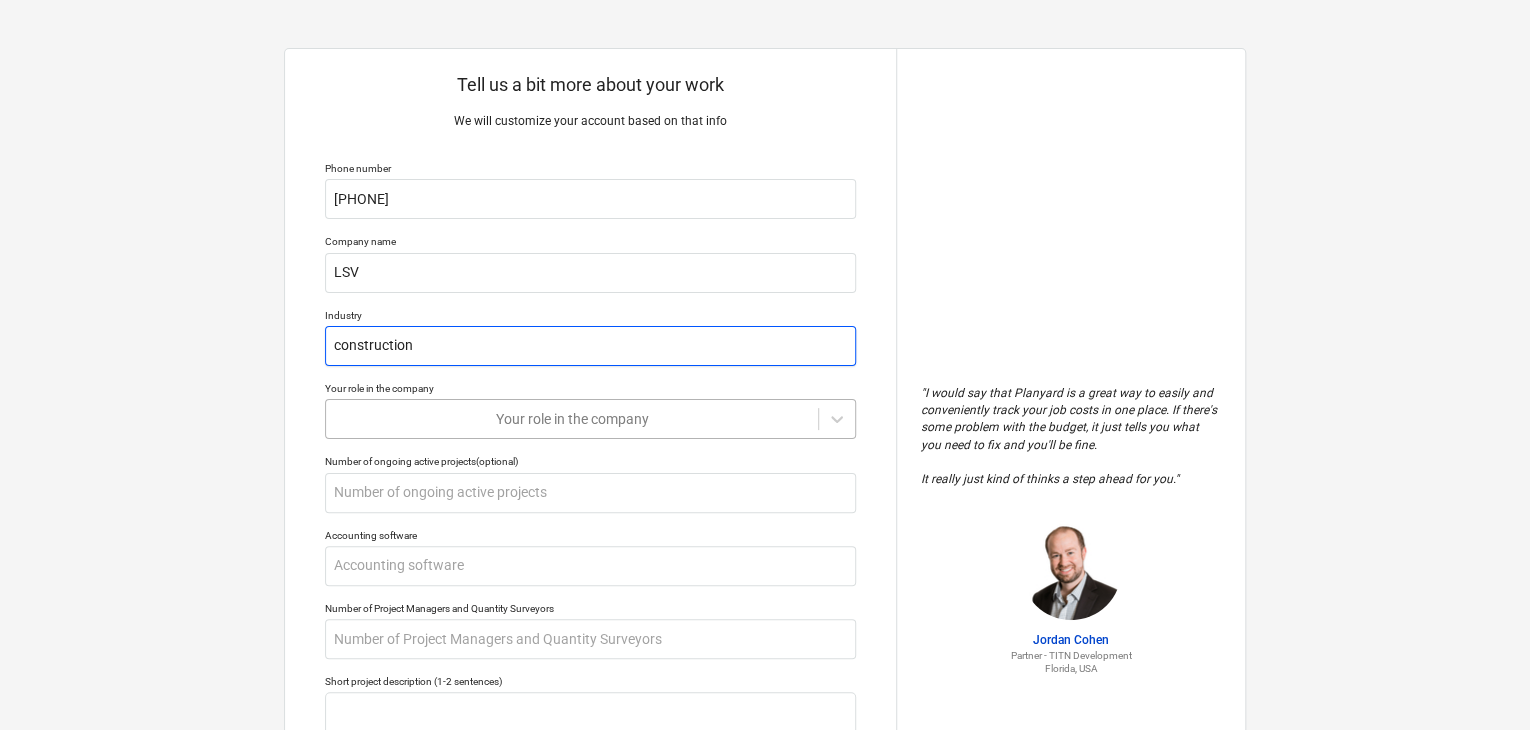 type on "construction" 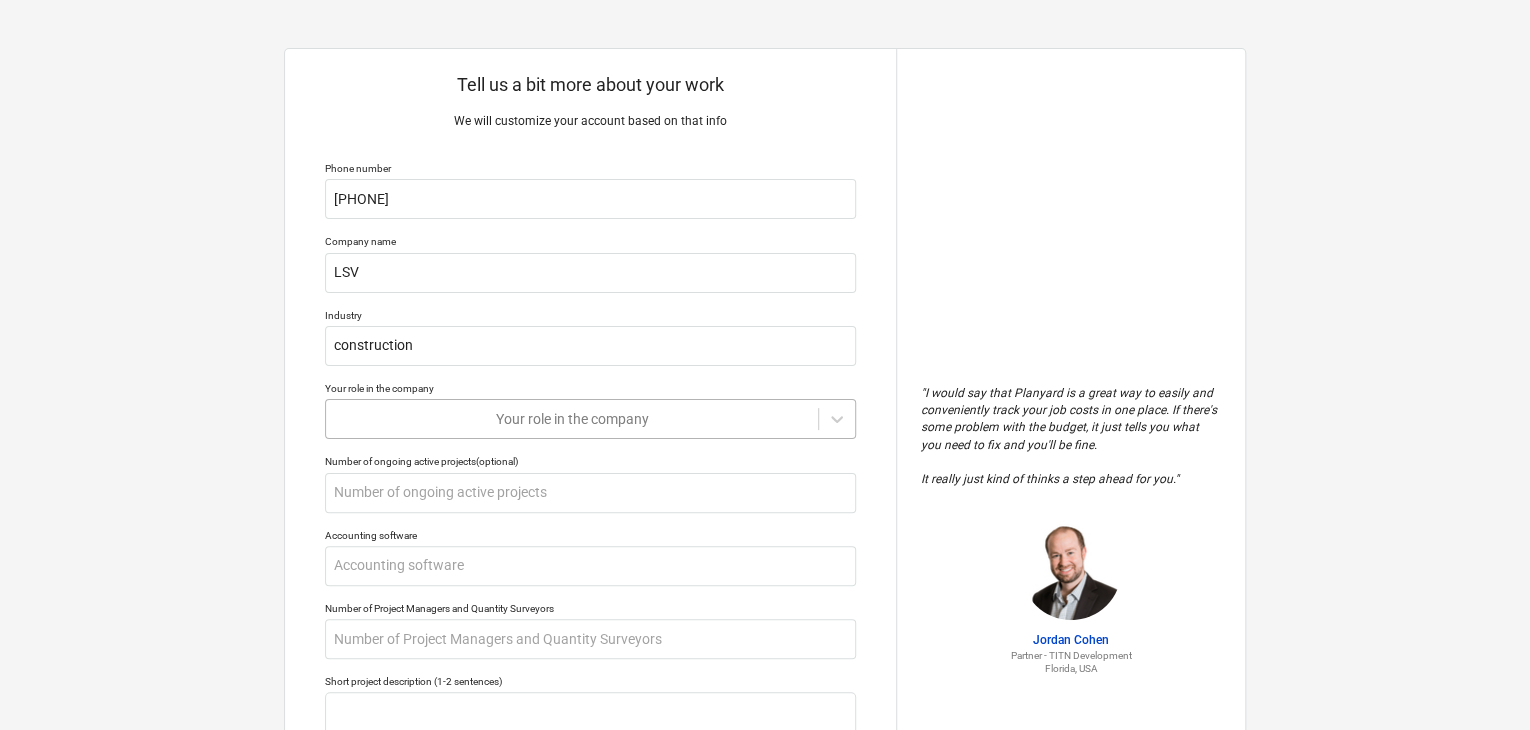 click on "Your role in the company" at bounding box center (590, 419) 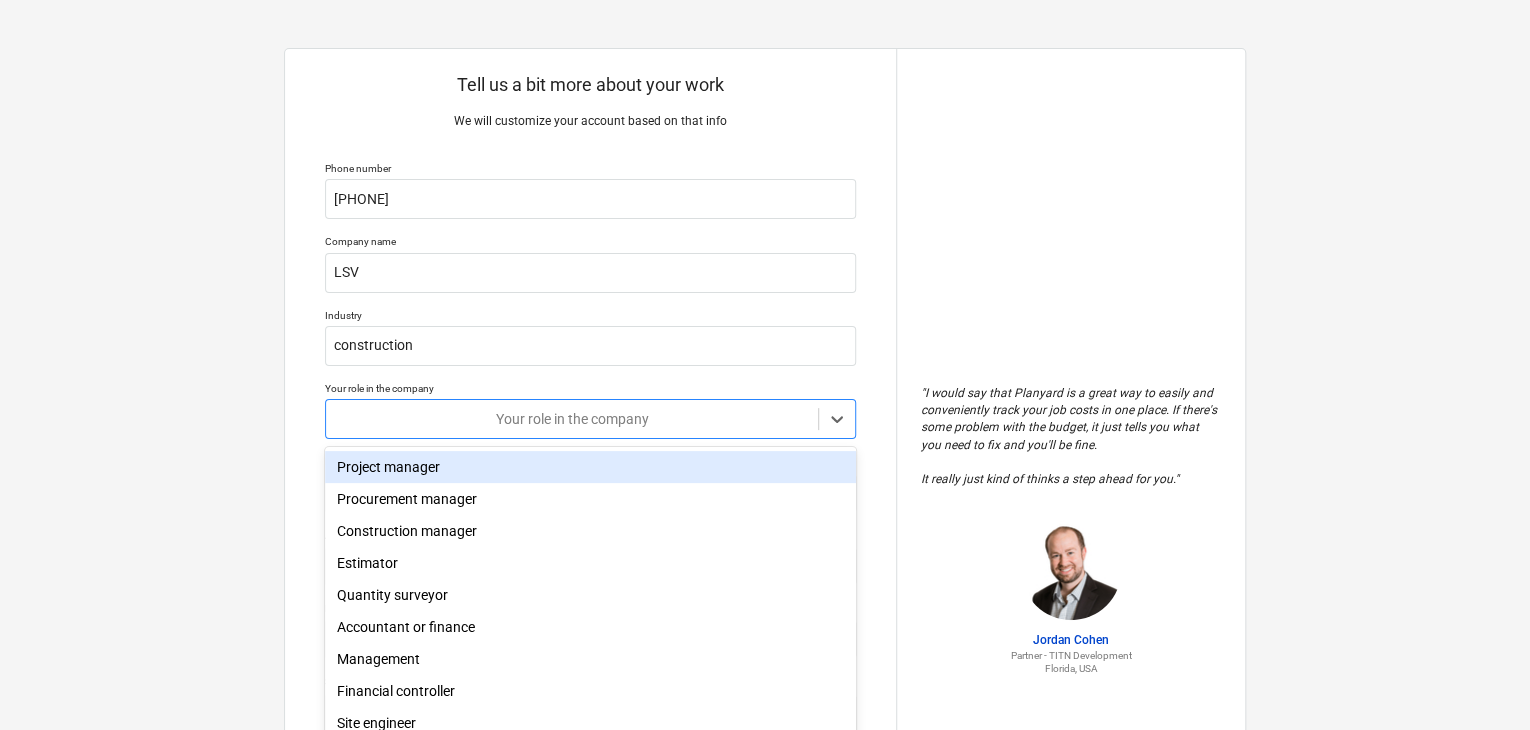 scroll, scrollTop: 24, scrollLeft: 0, axis: vertical 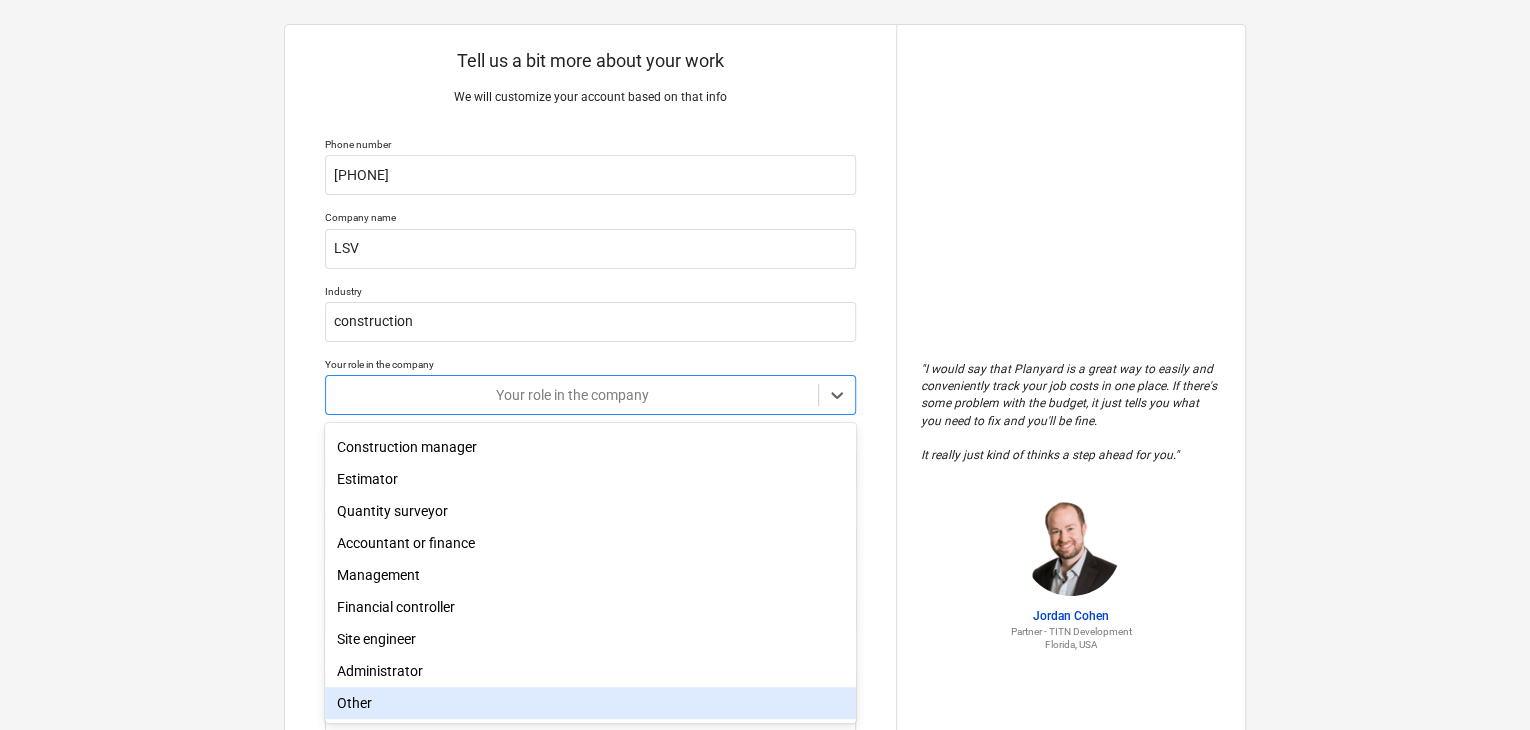 click on "Other" at bounding box center [590, 703] 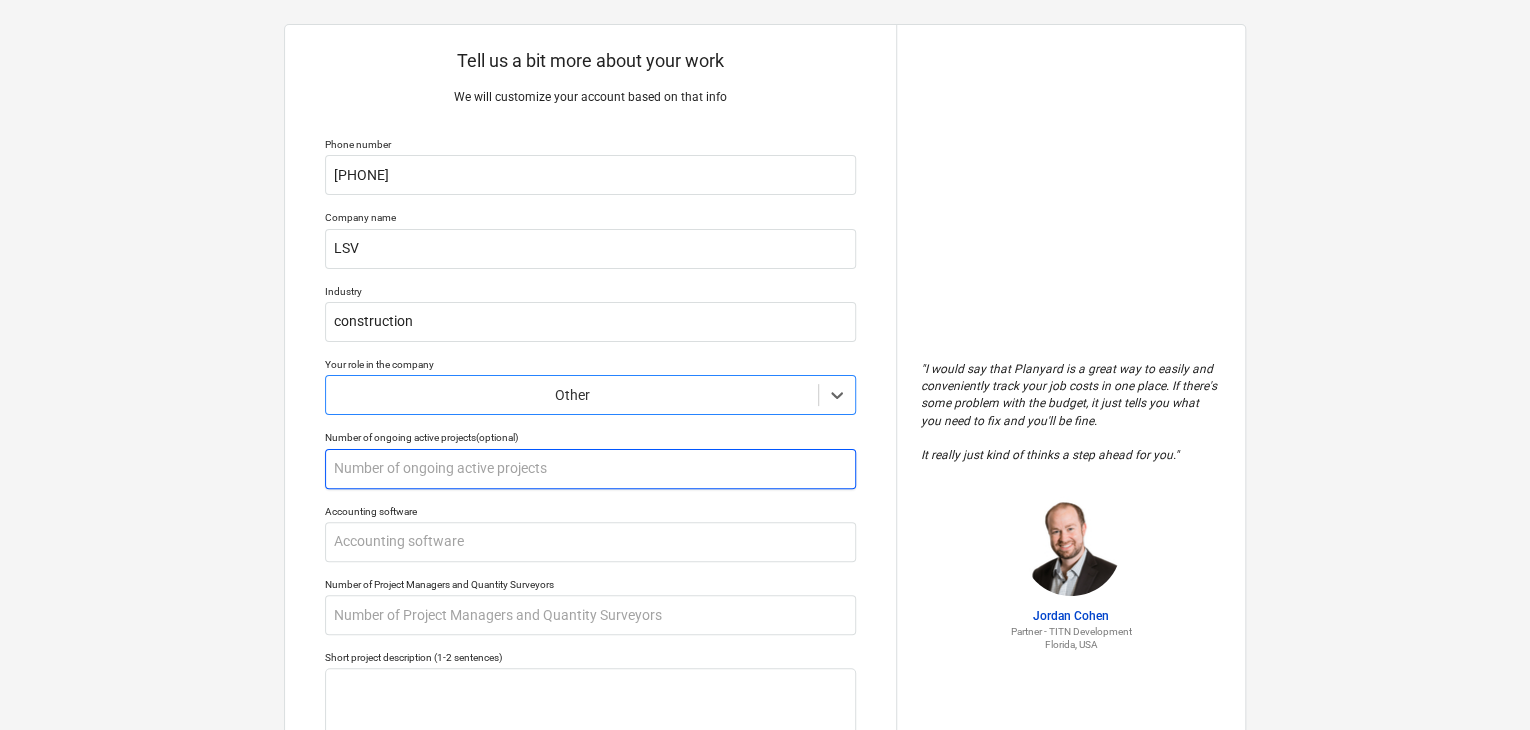 click at bounding box center (590, 469) 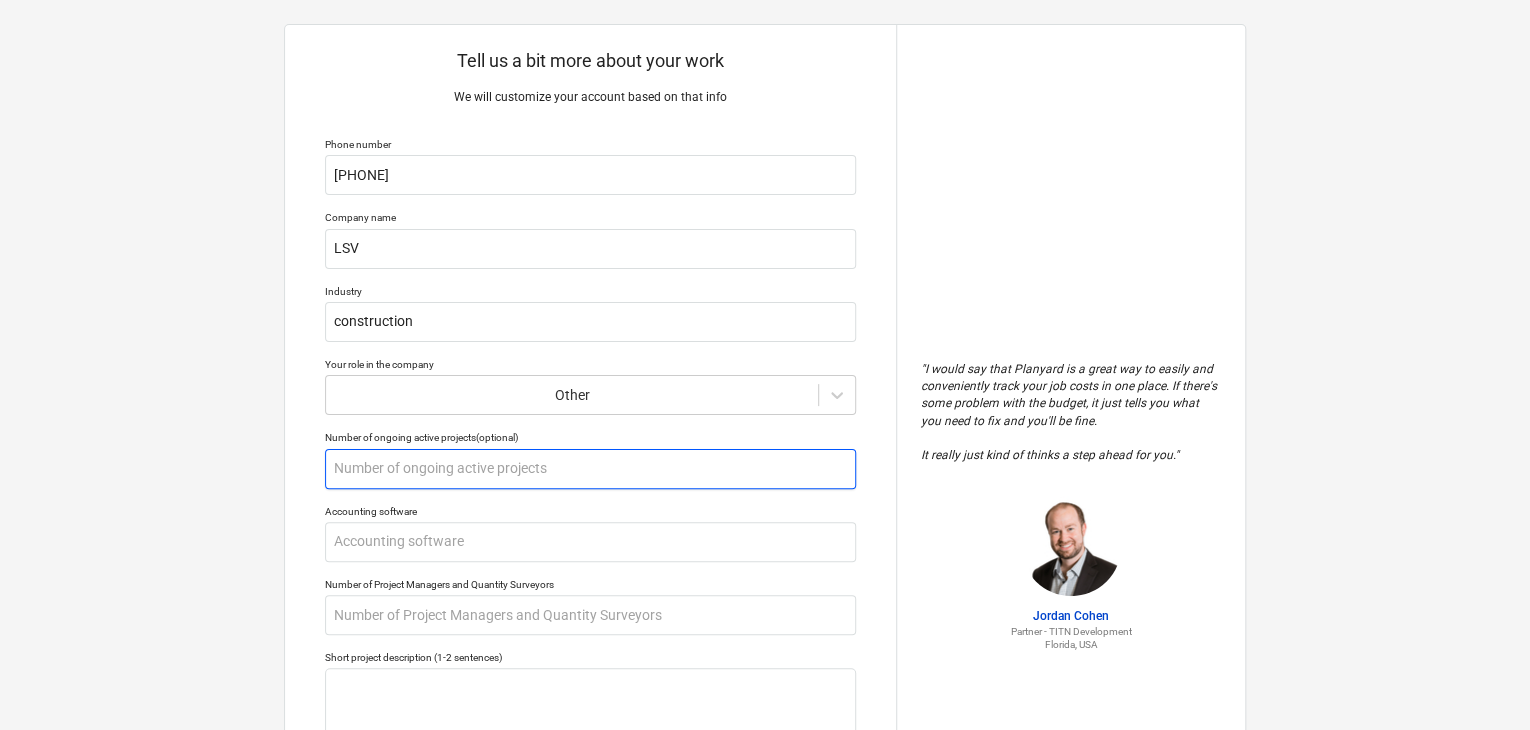 type on "x" 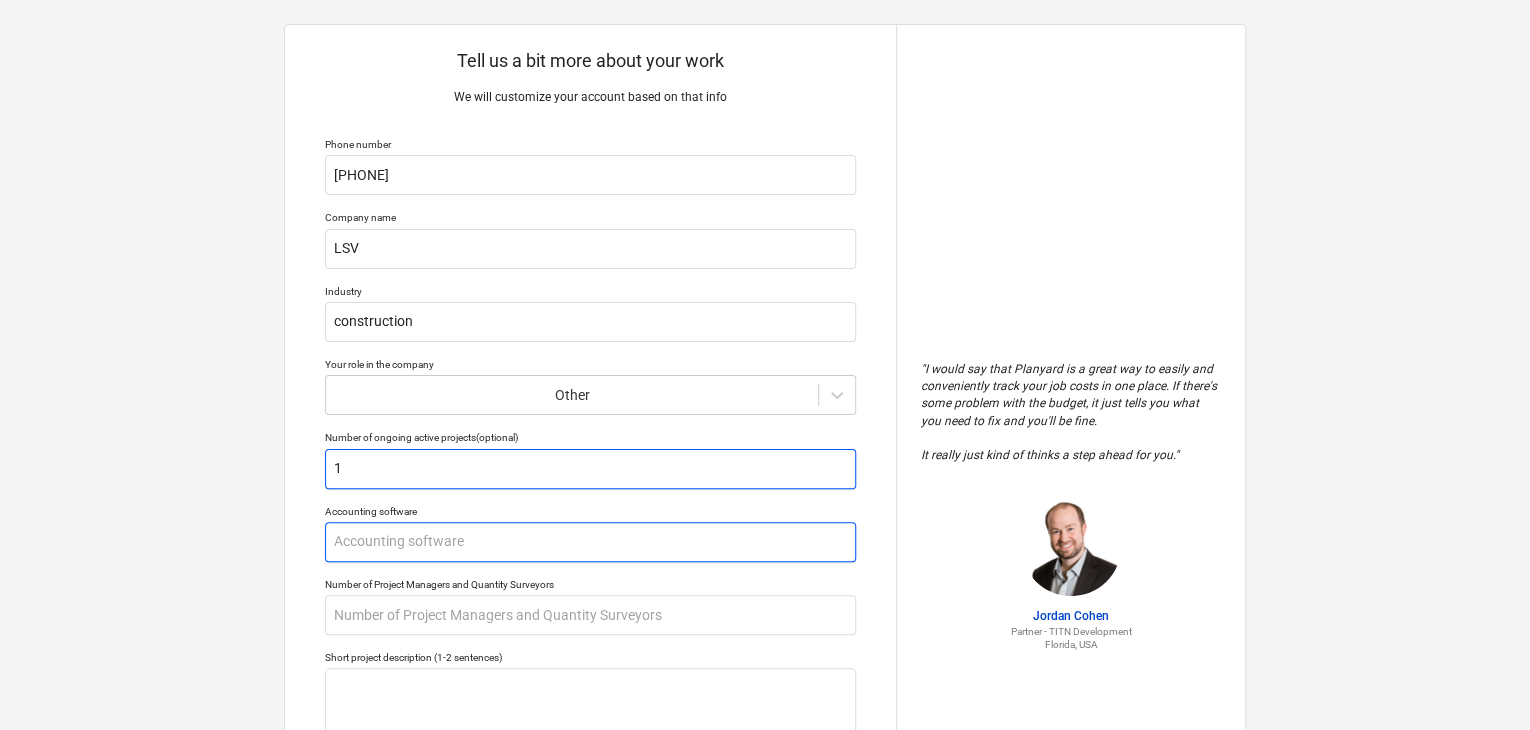 type on "1" 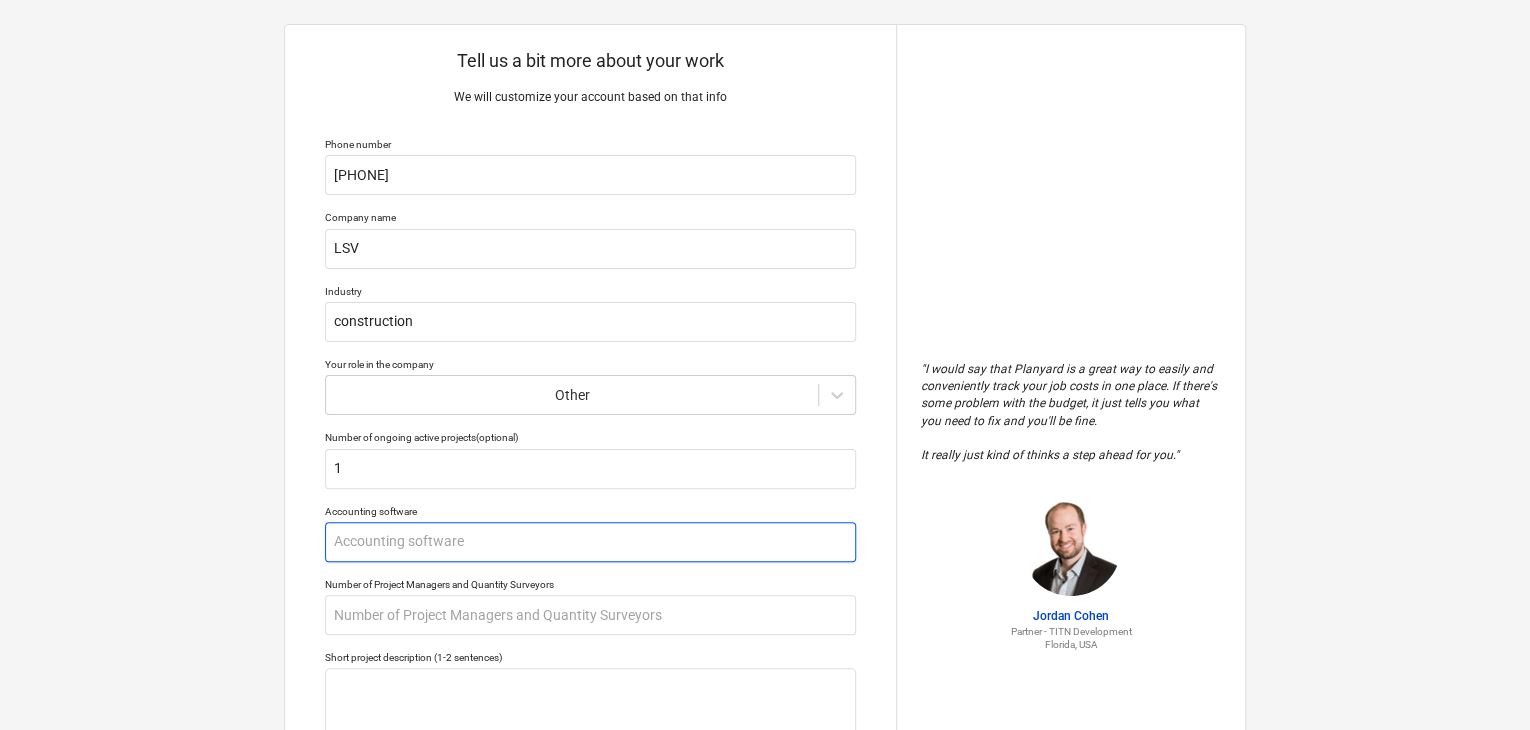 click at bounding box center (590, 542) 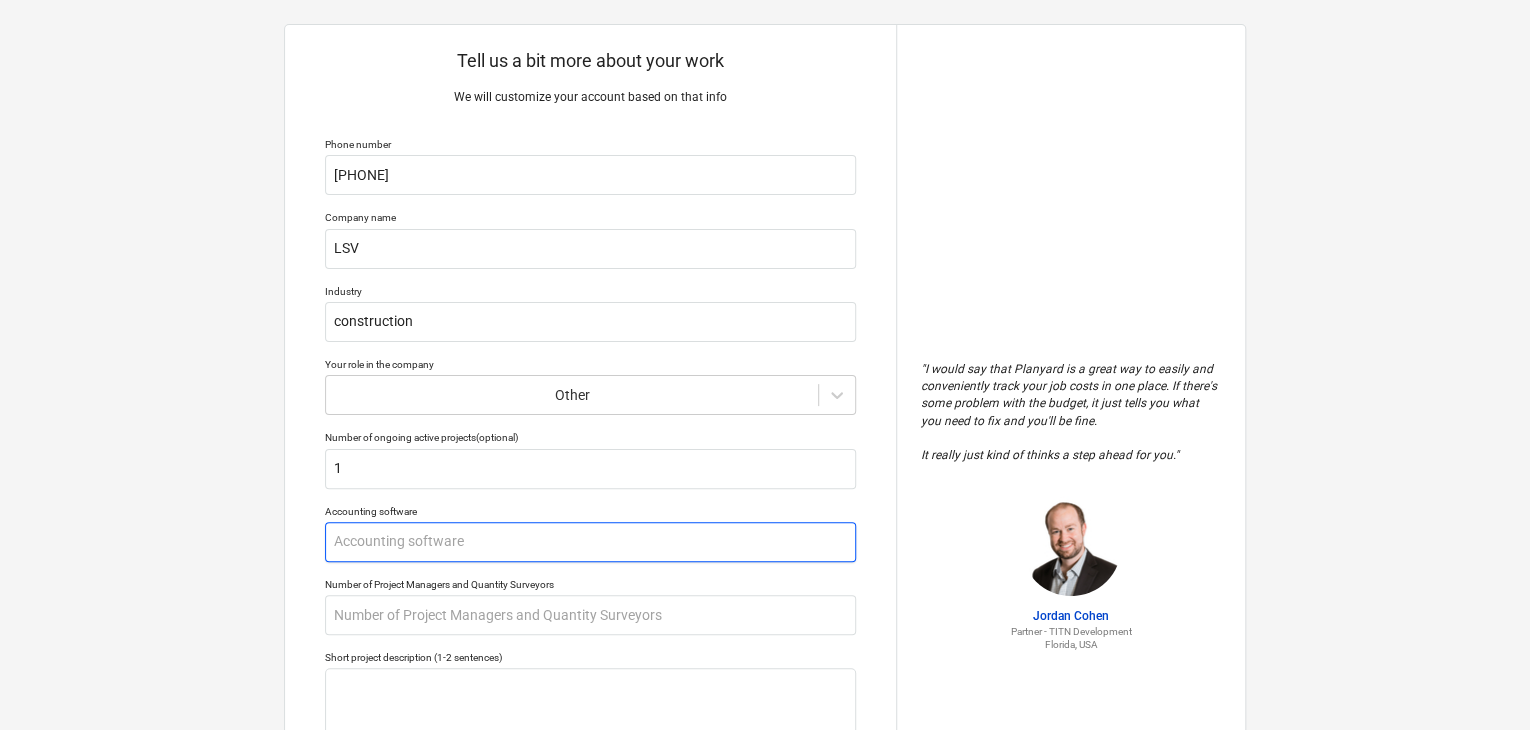type on "x" 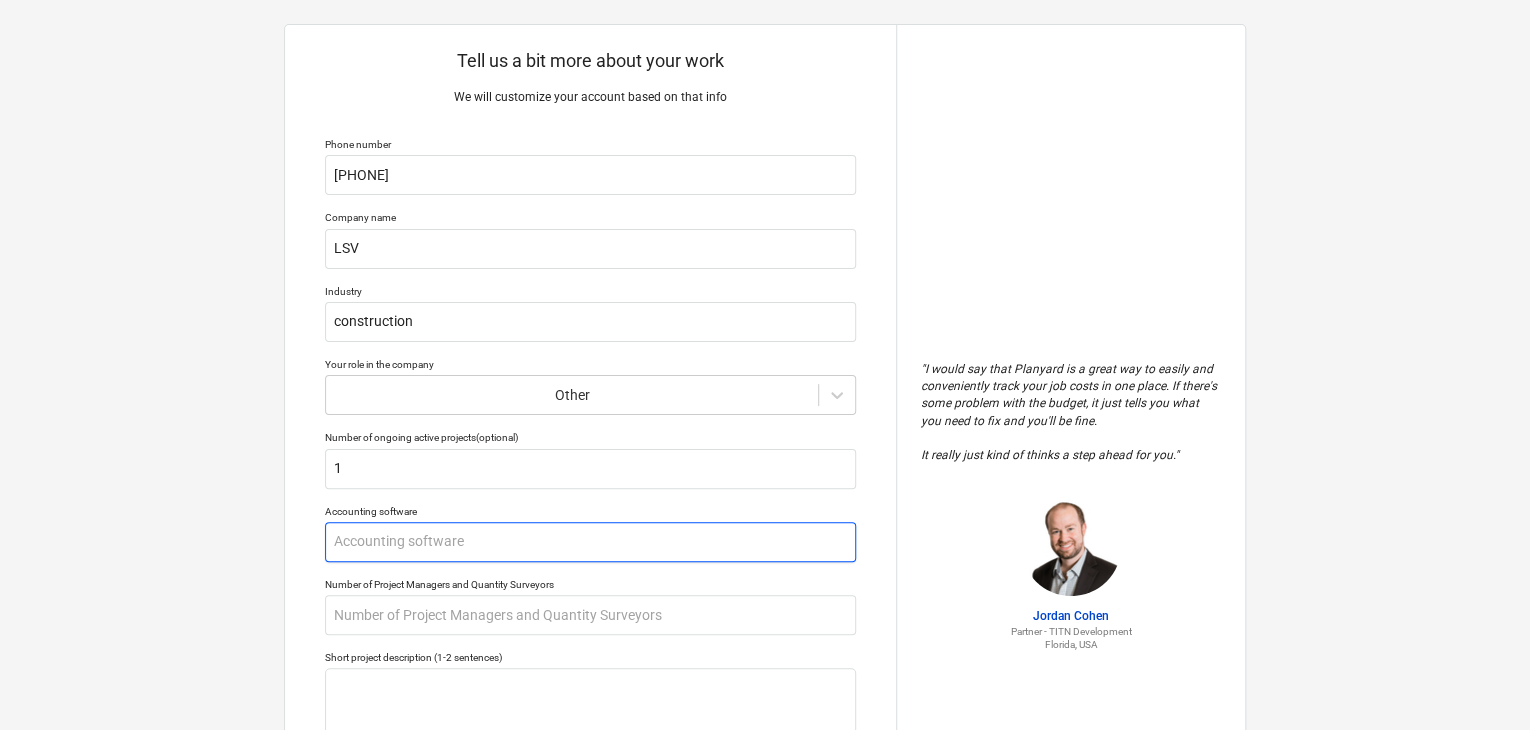type on "n" 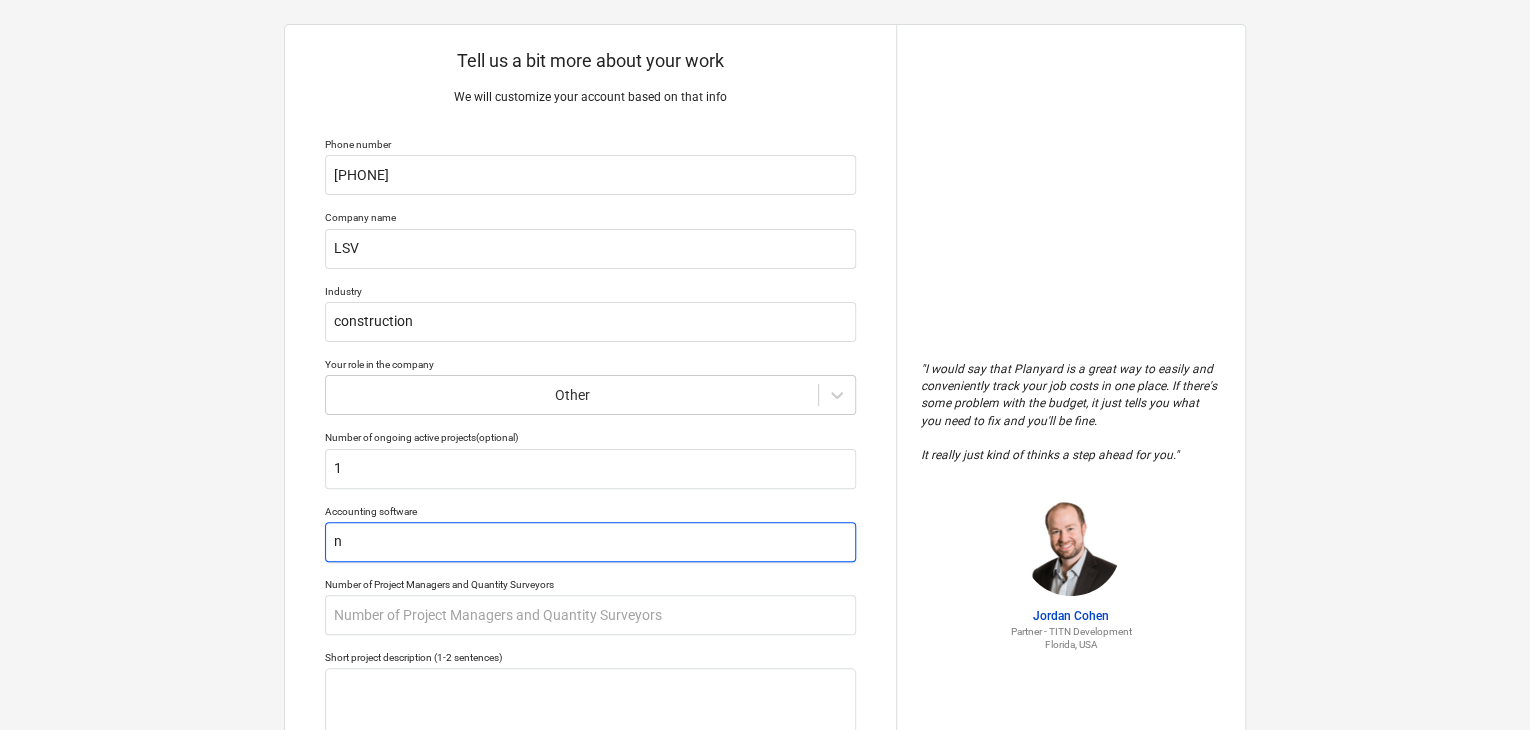 type on "x" 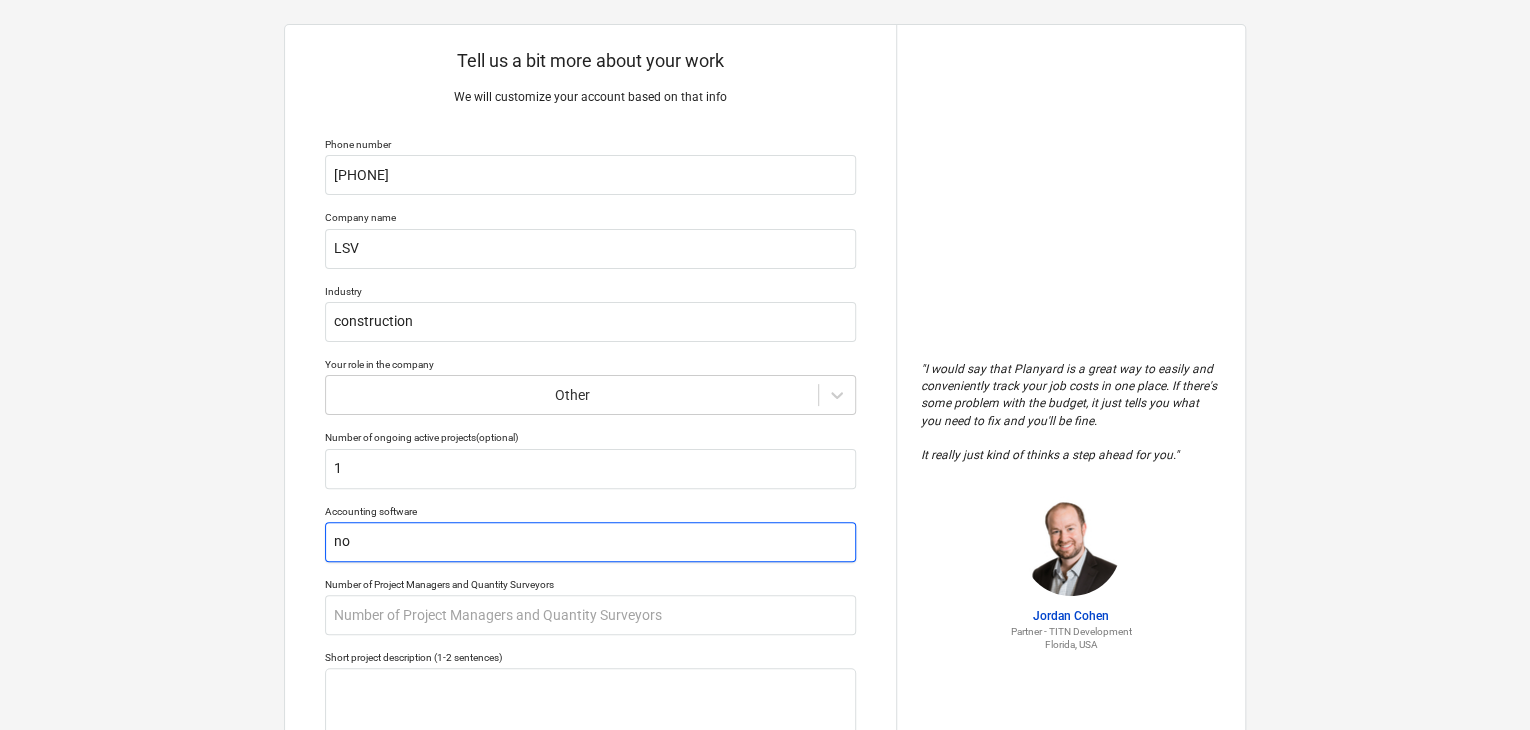 type on "x" 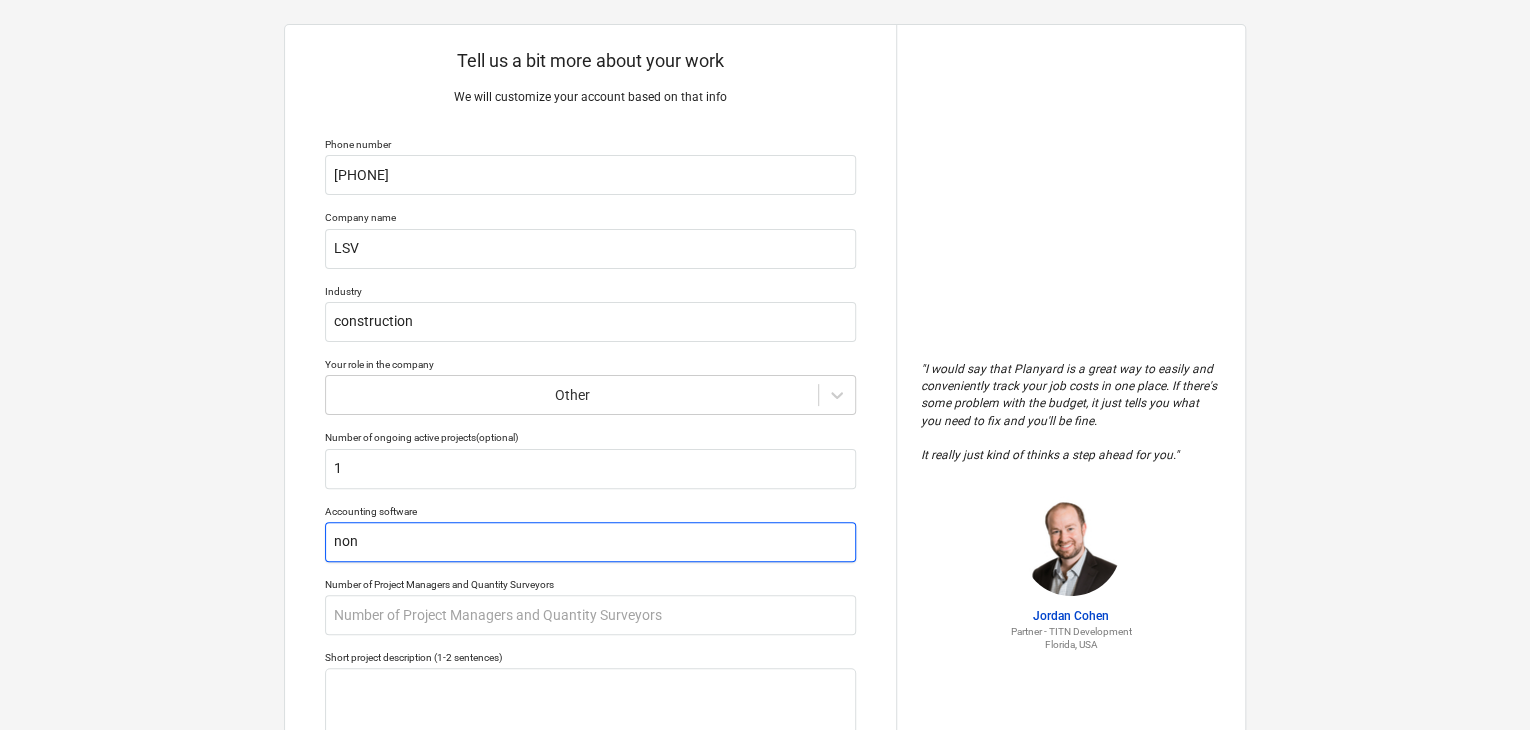 type on "x" 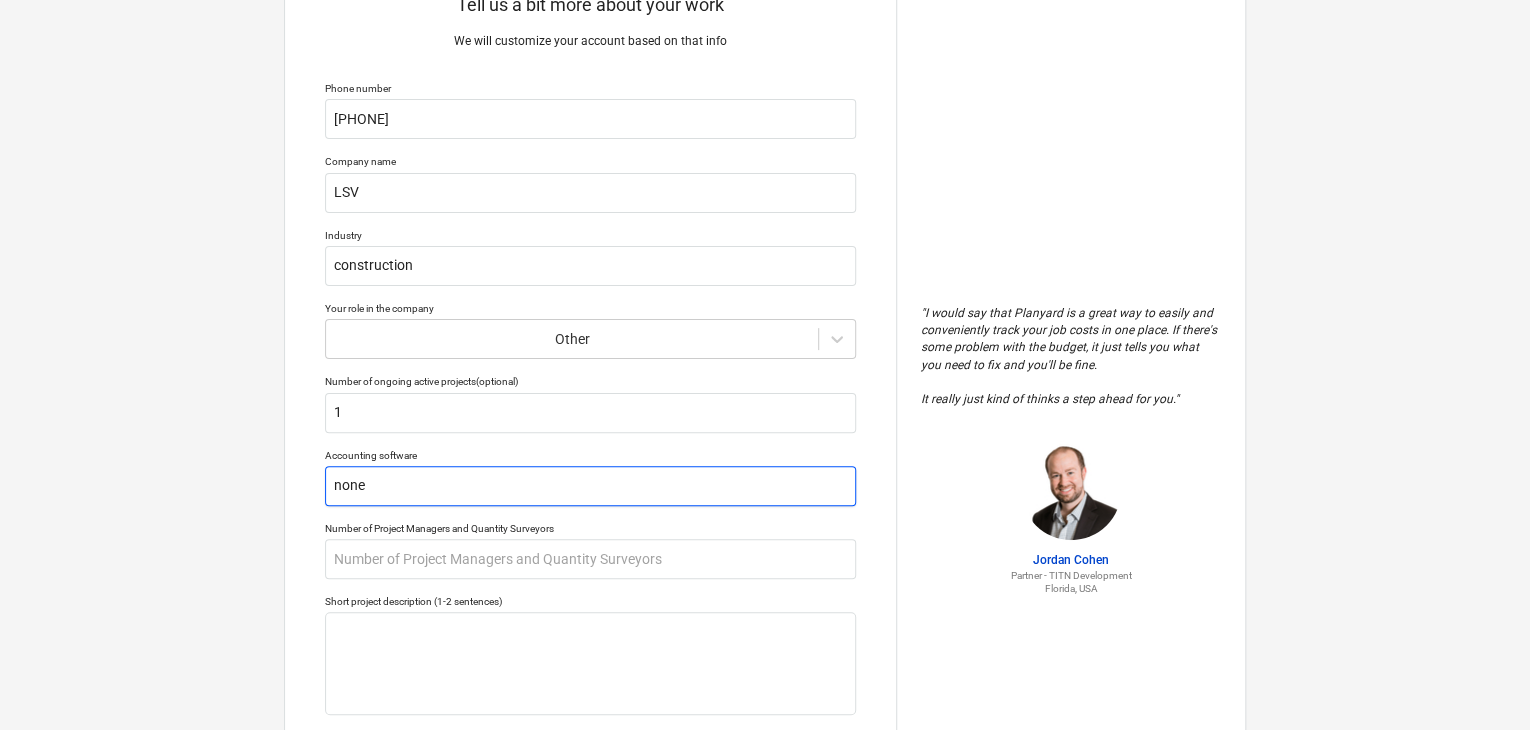 scroll, scrollTop: 124, scrollLeft: 0, axis: vertical 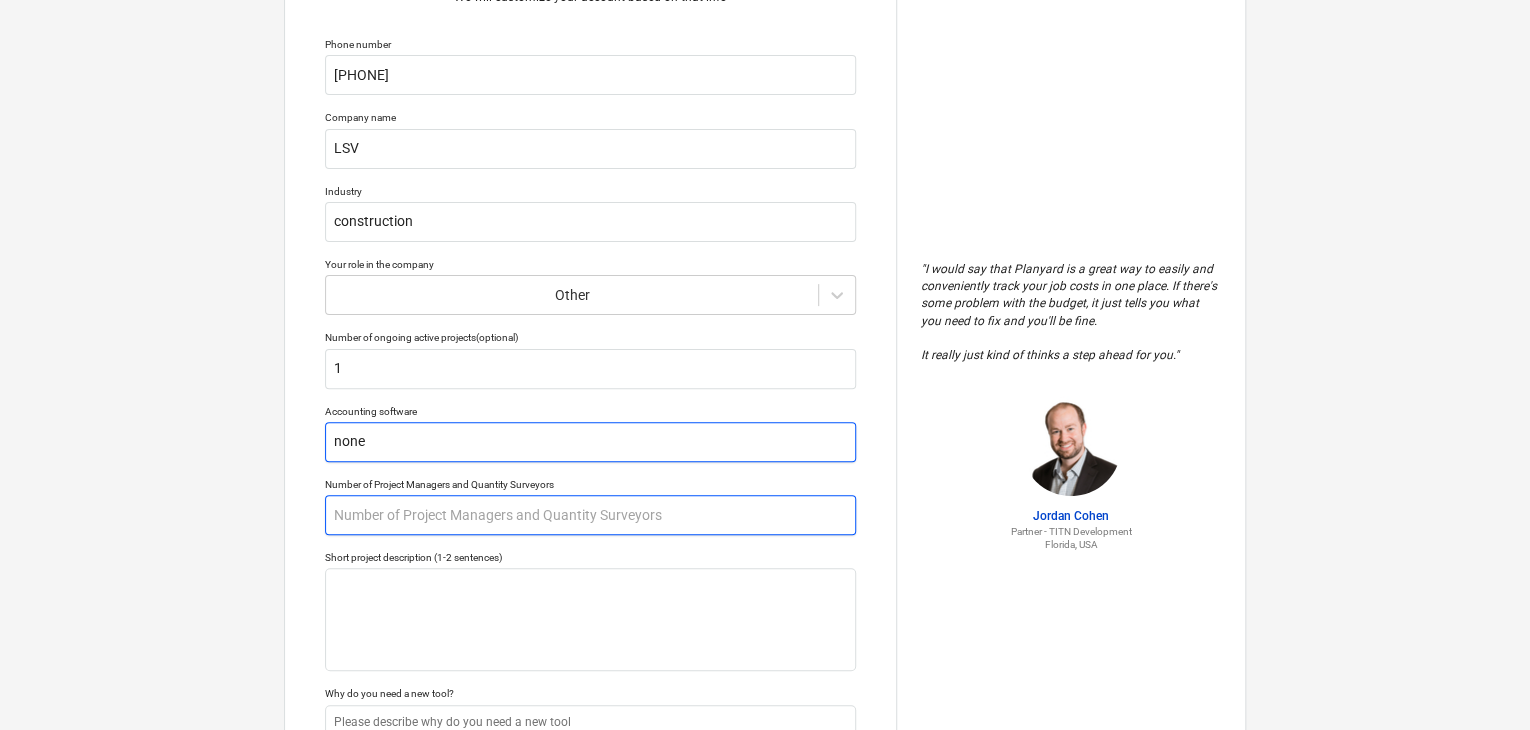 type on "none" 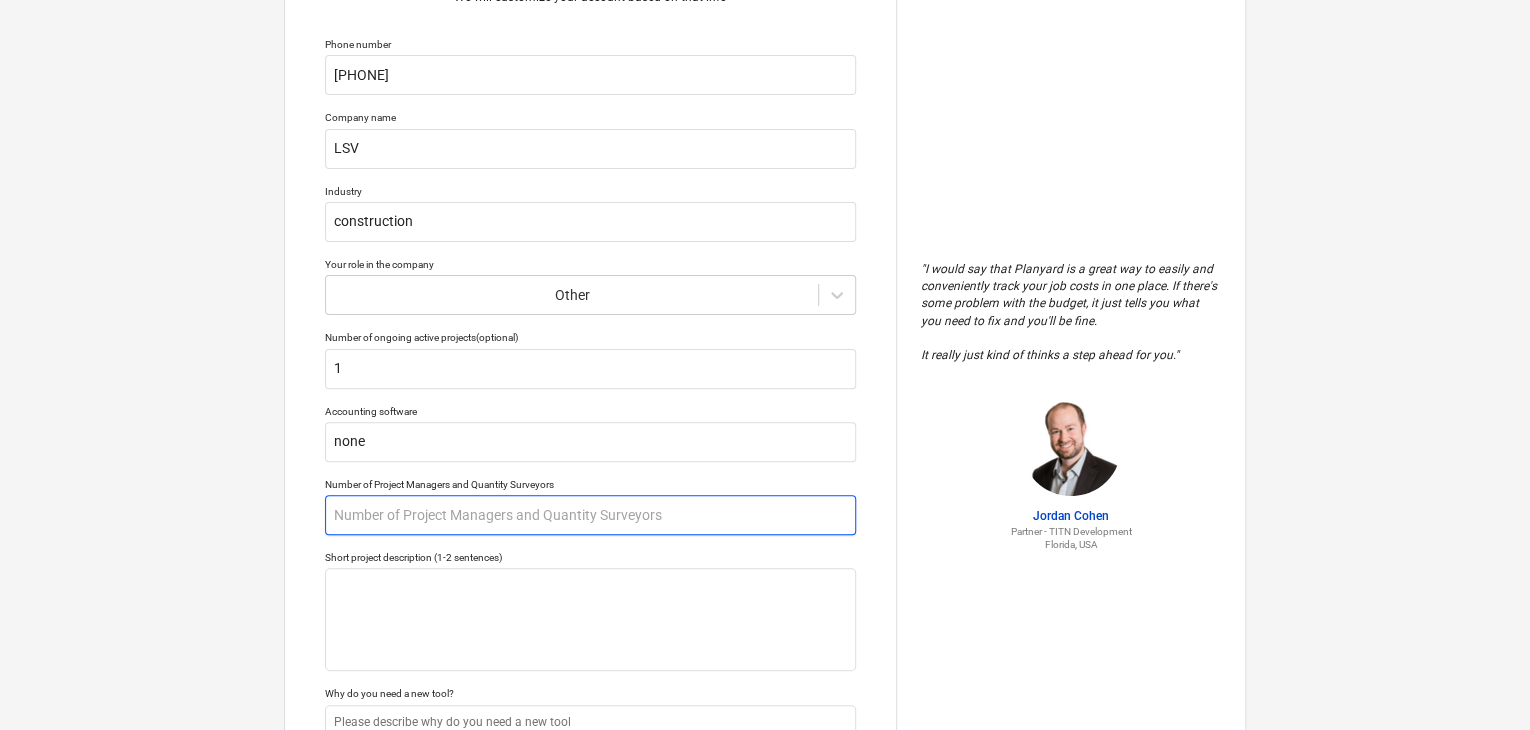 click at bounding box center [590, 515] 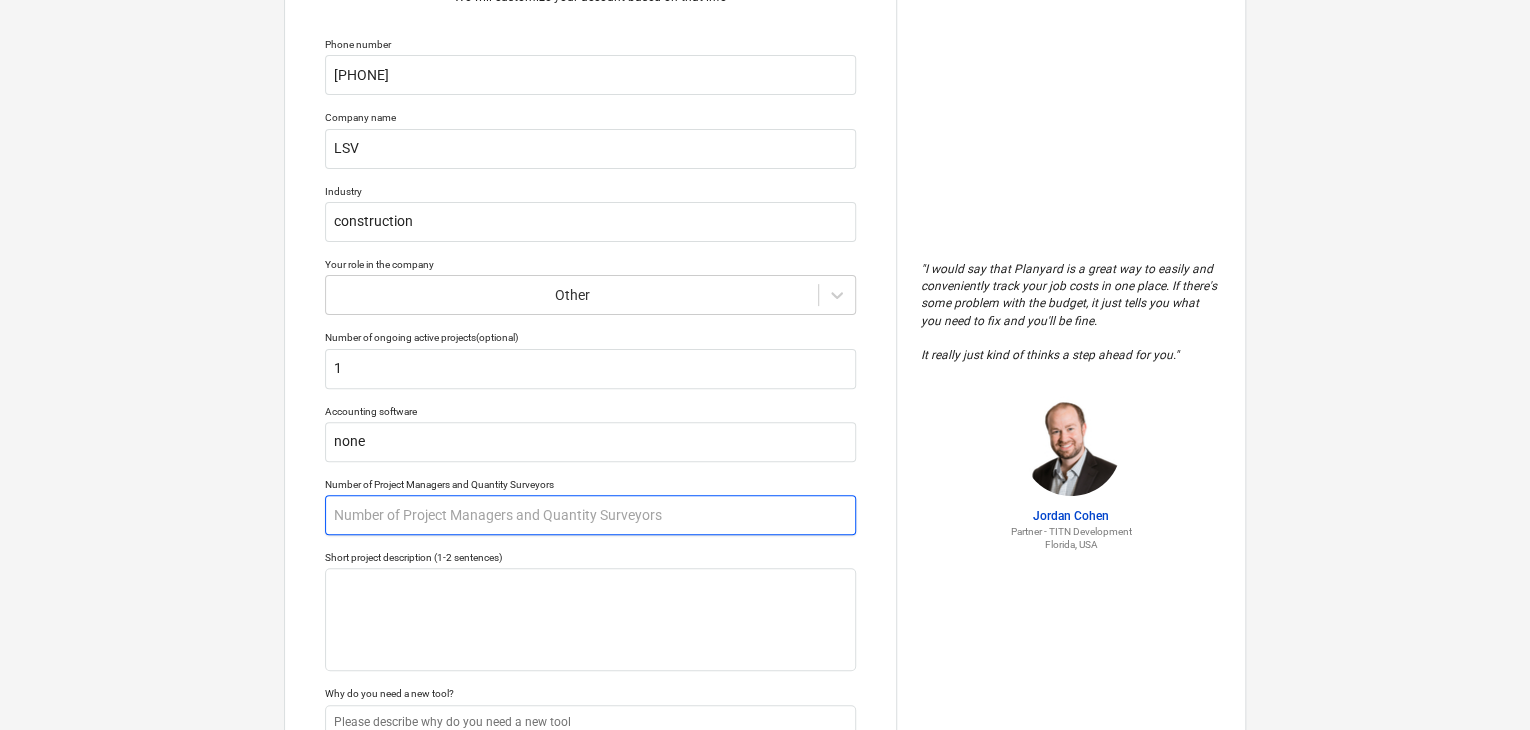 type on "x" 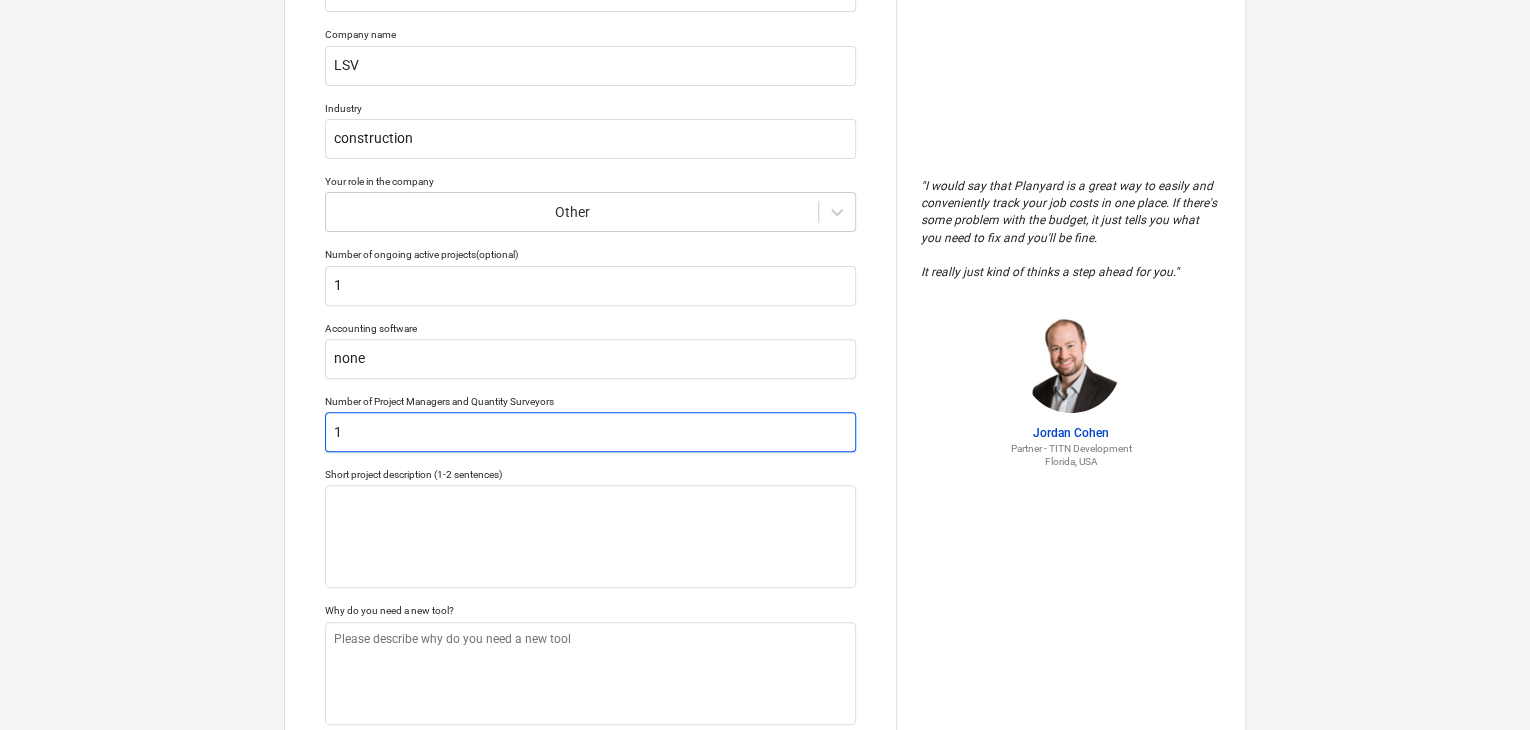 scroll, scrollTop: 324, scrollLeft: 0, axis: vertical 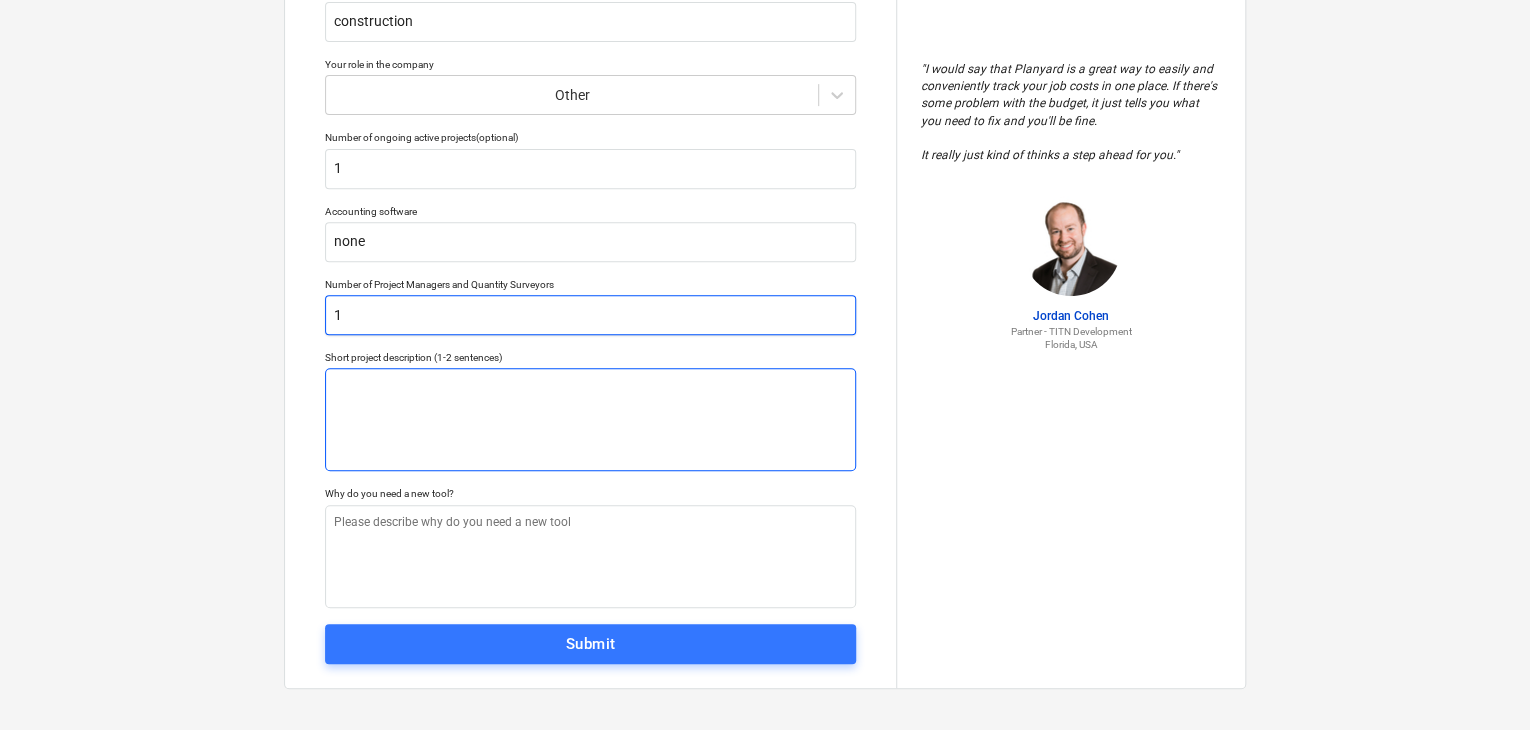type on "1" 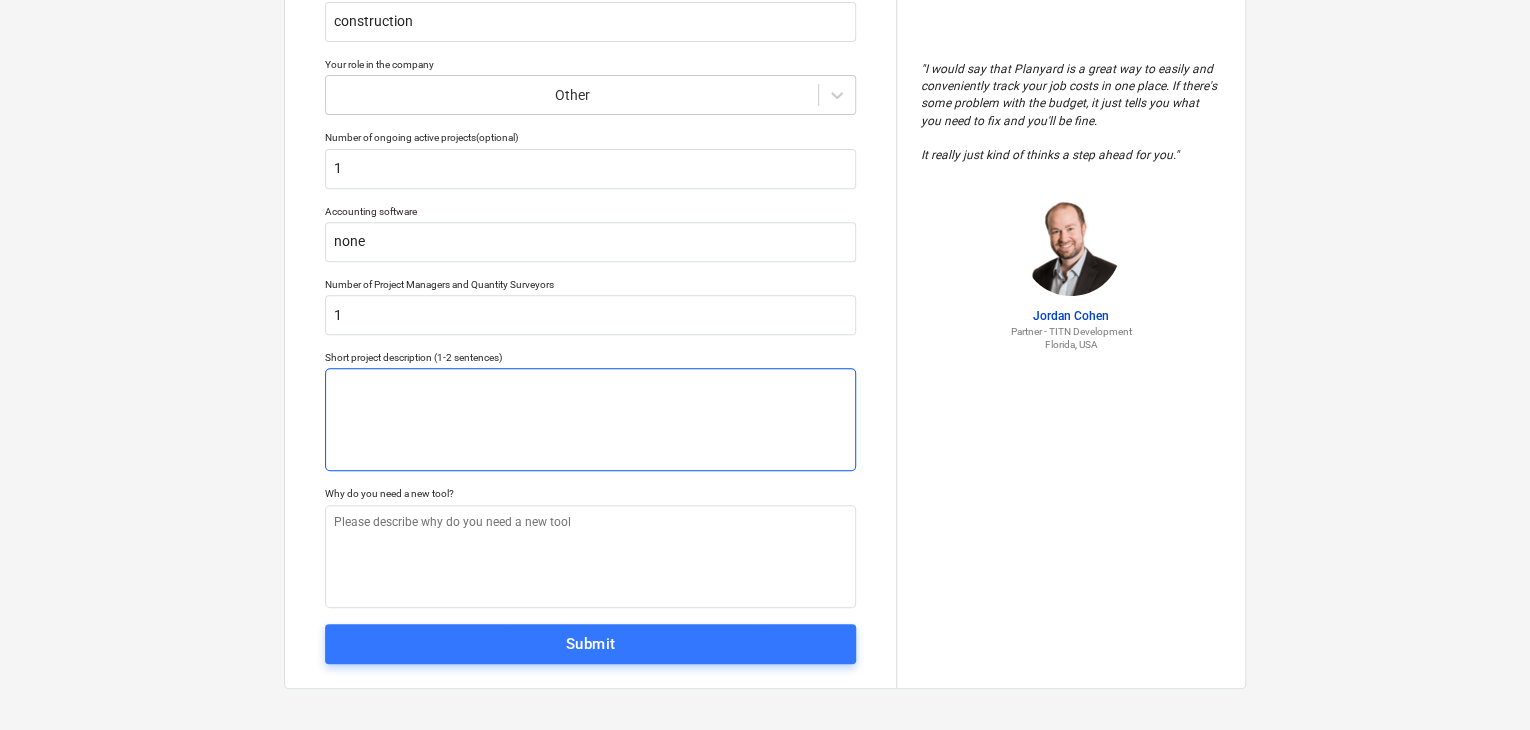 click at bounding box center (590, 419) 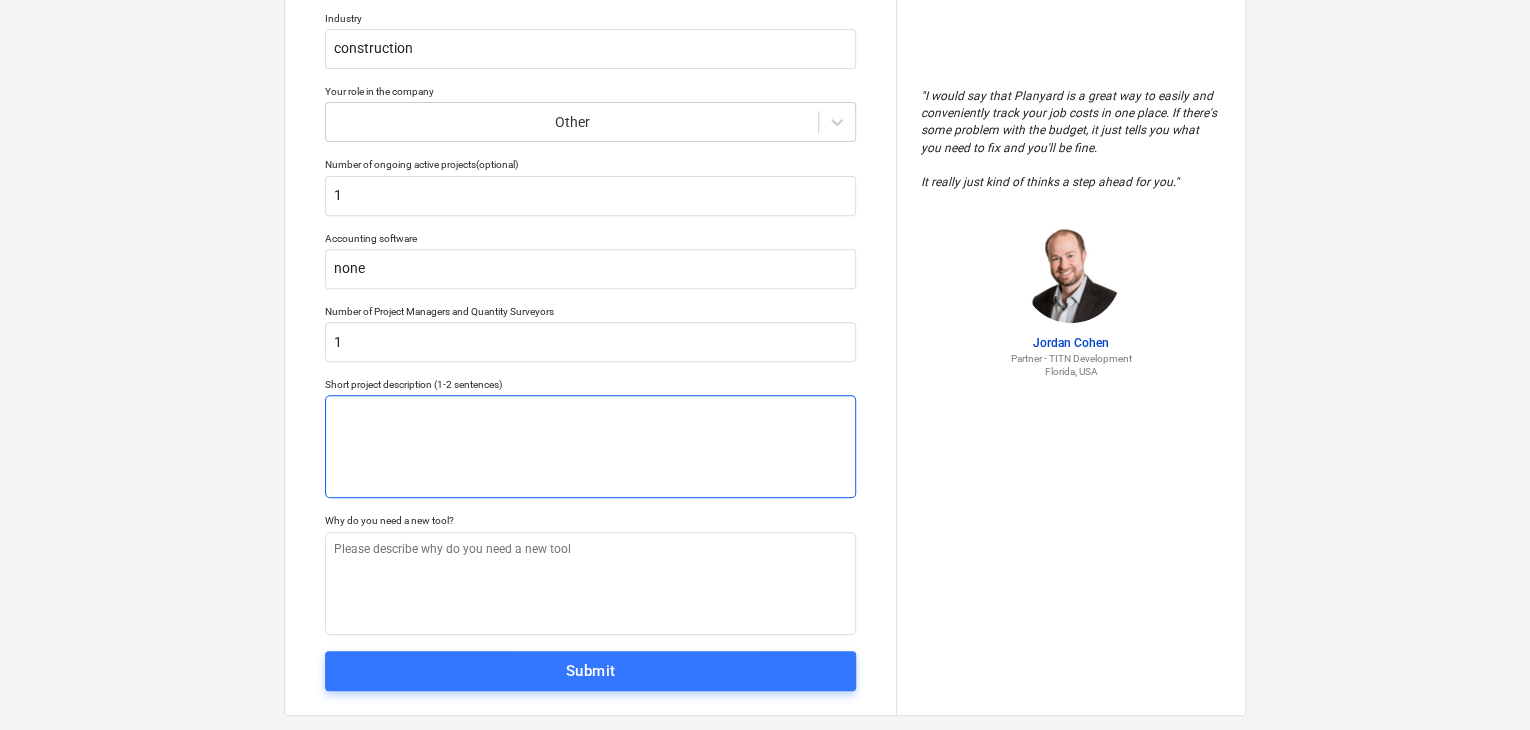 scroll, scrollTop: 324, scrollLeft: 0, axis: vertical 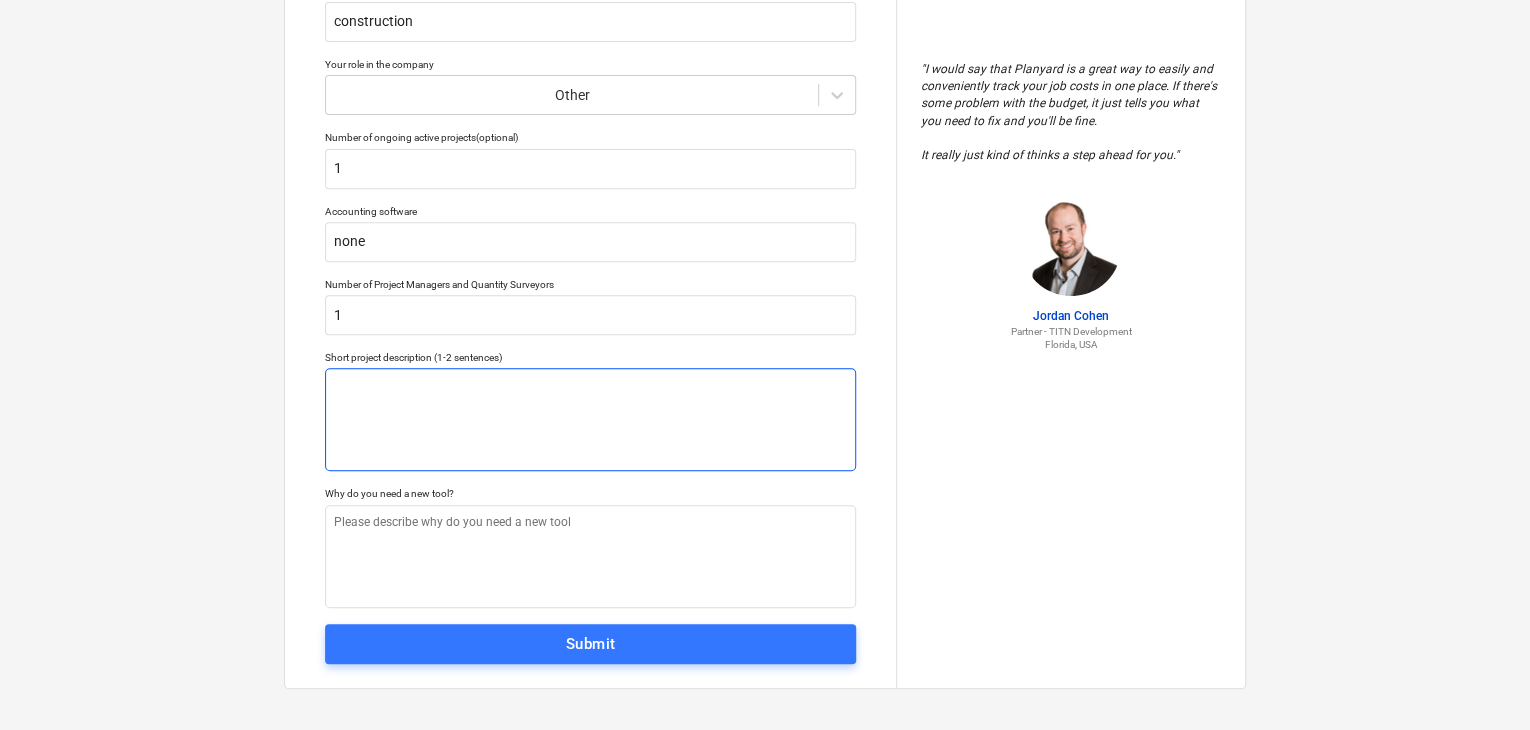 type on "x" 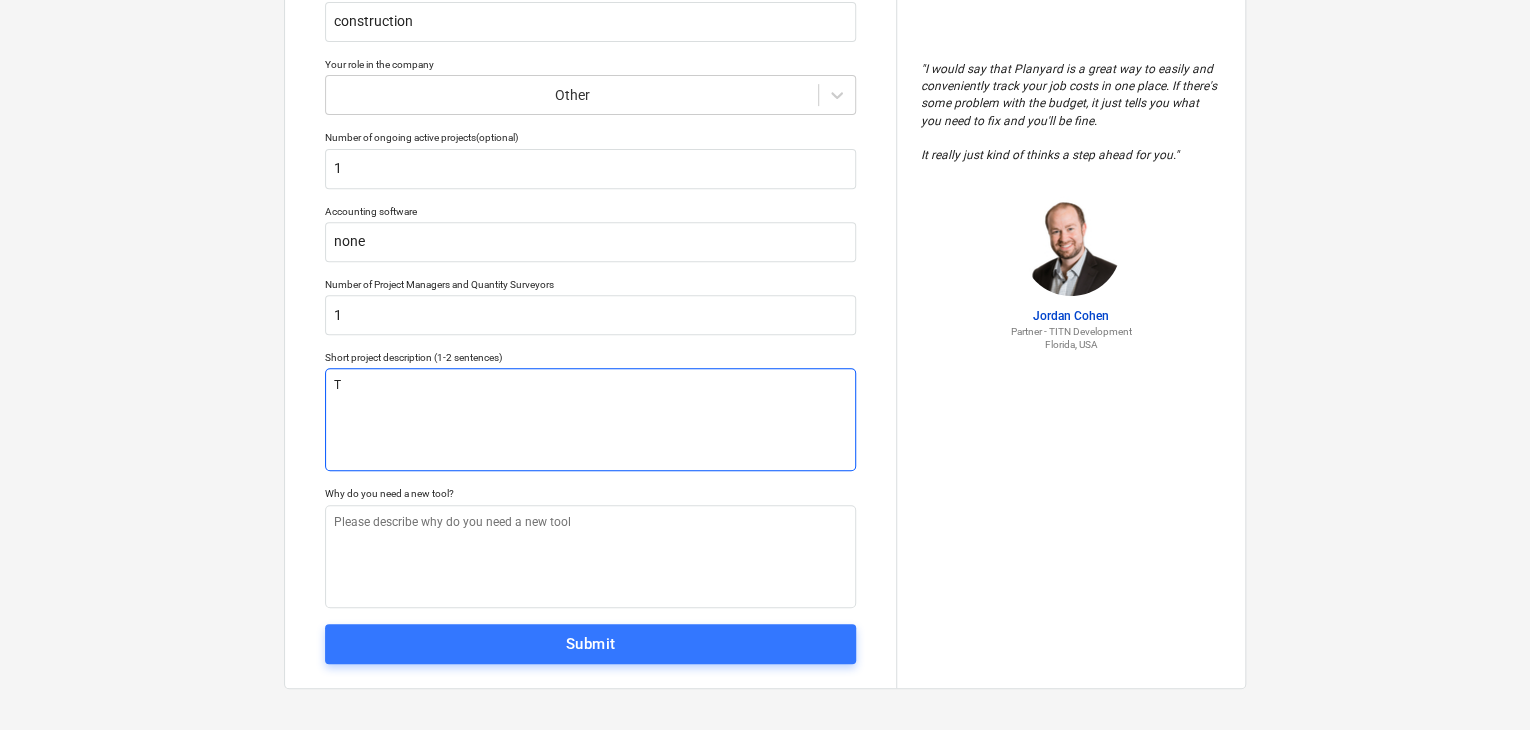 type on "x" 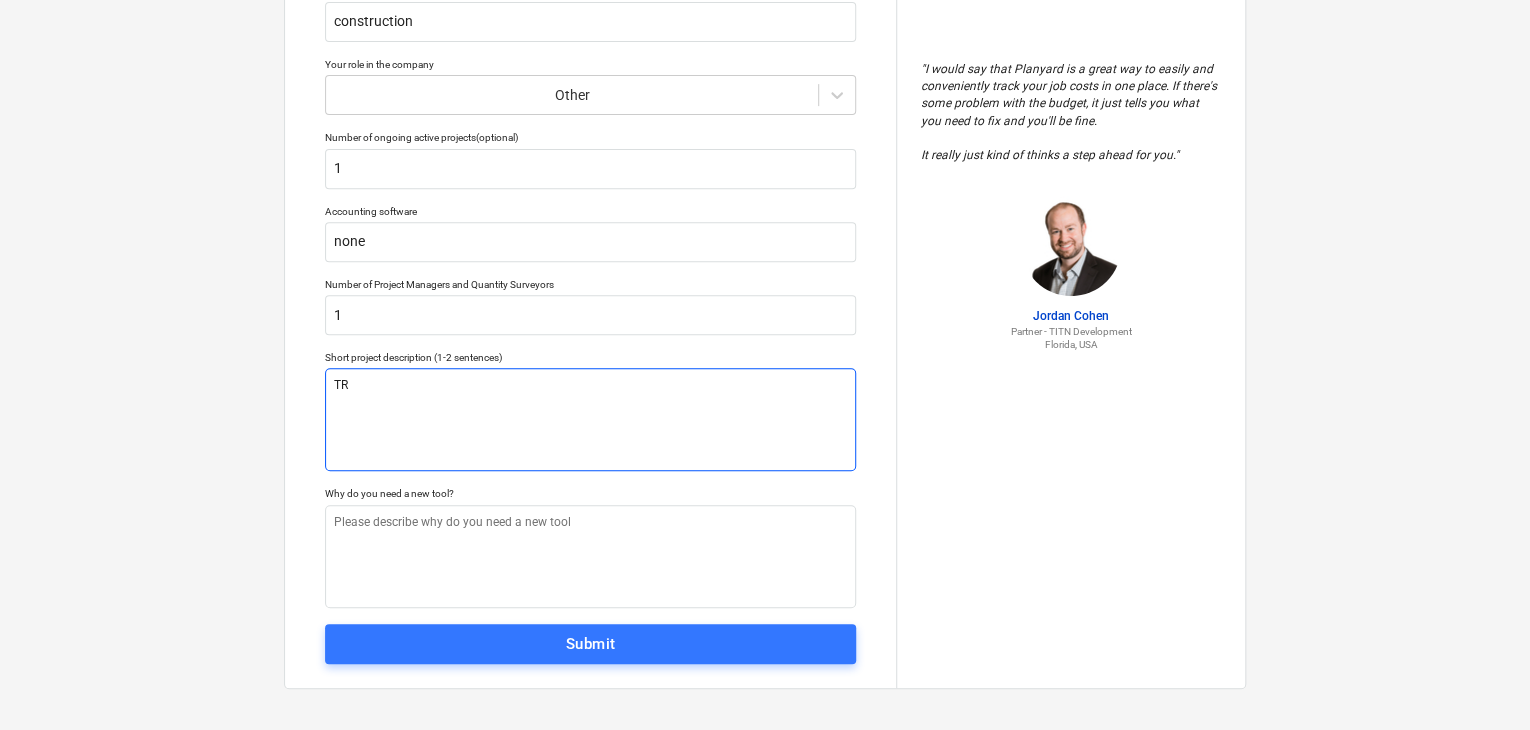 type on "x" 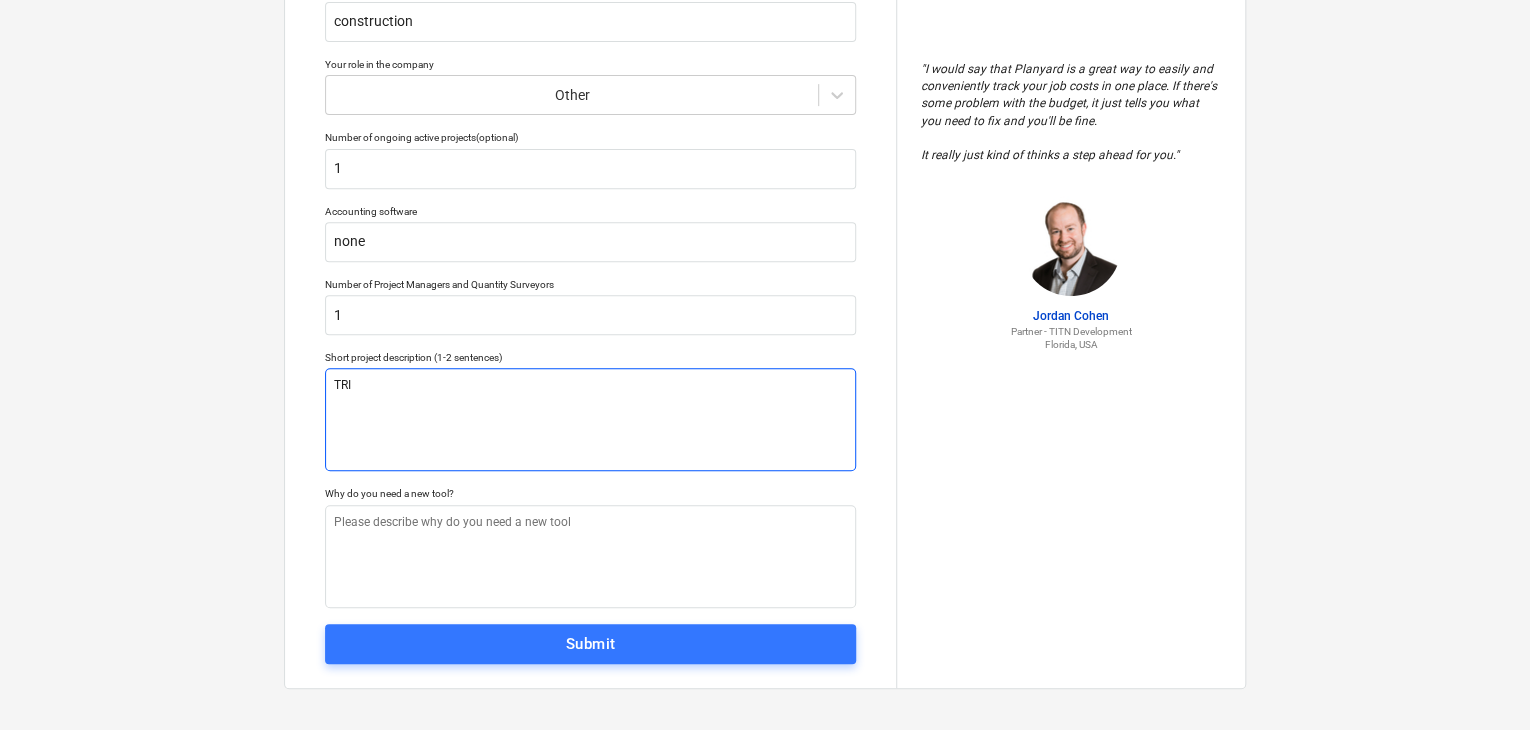 type on "x" 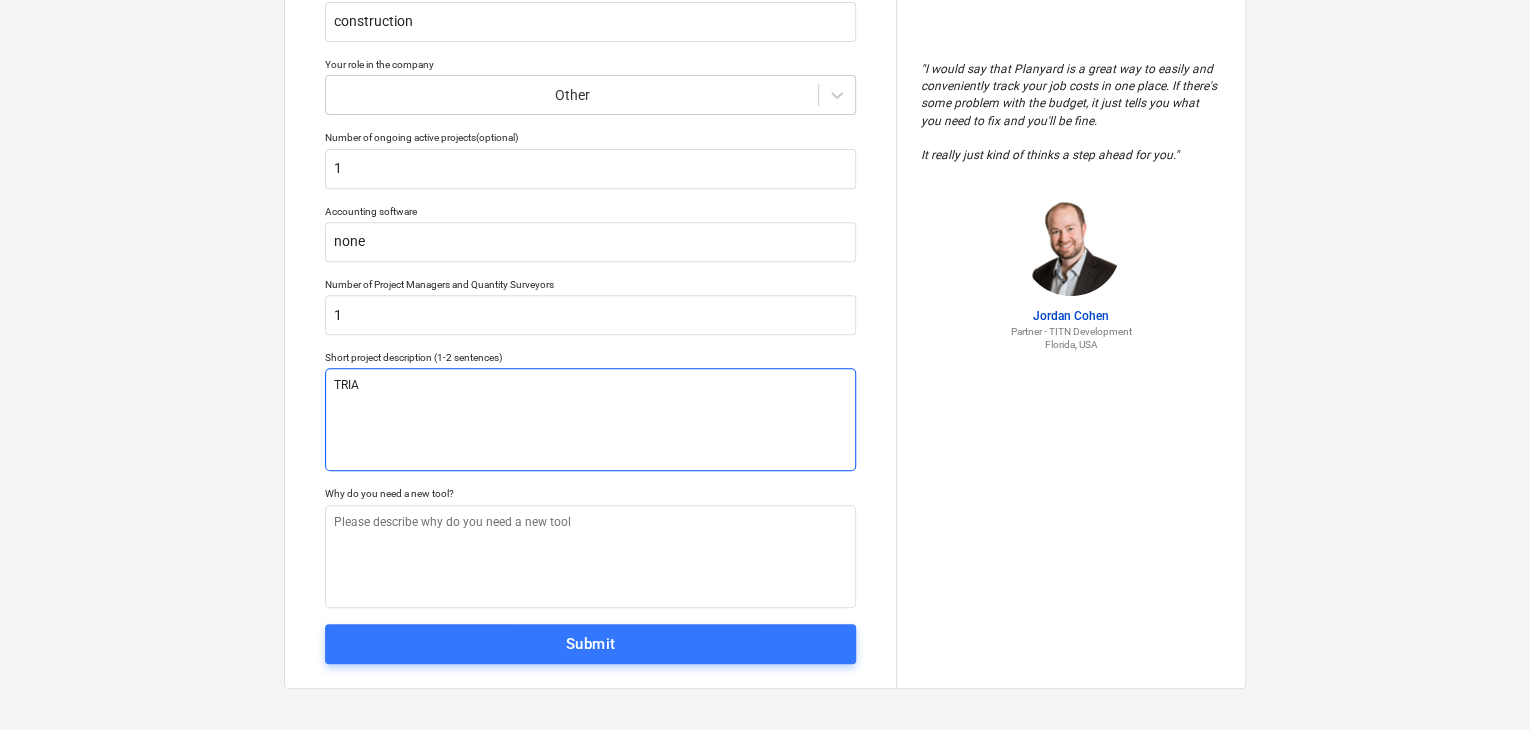 type on "x" 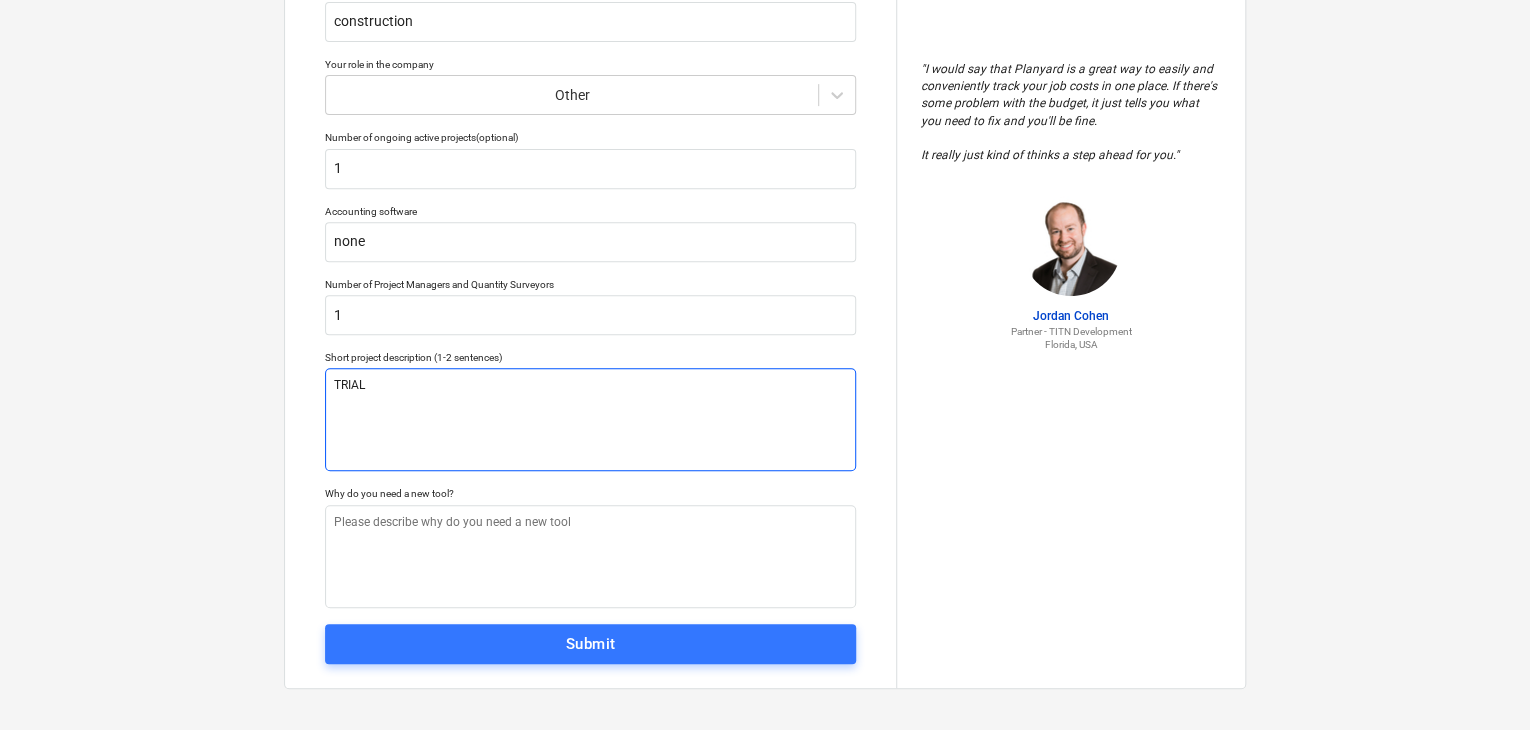 type on "TRIAL" 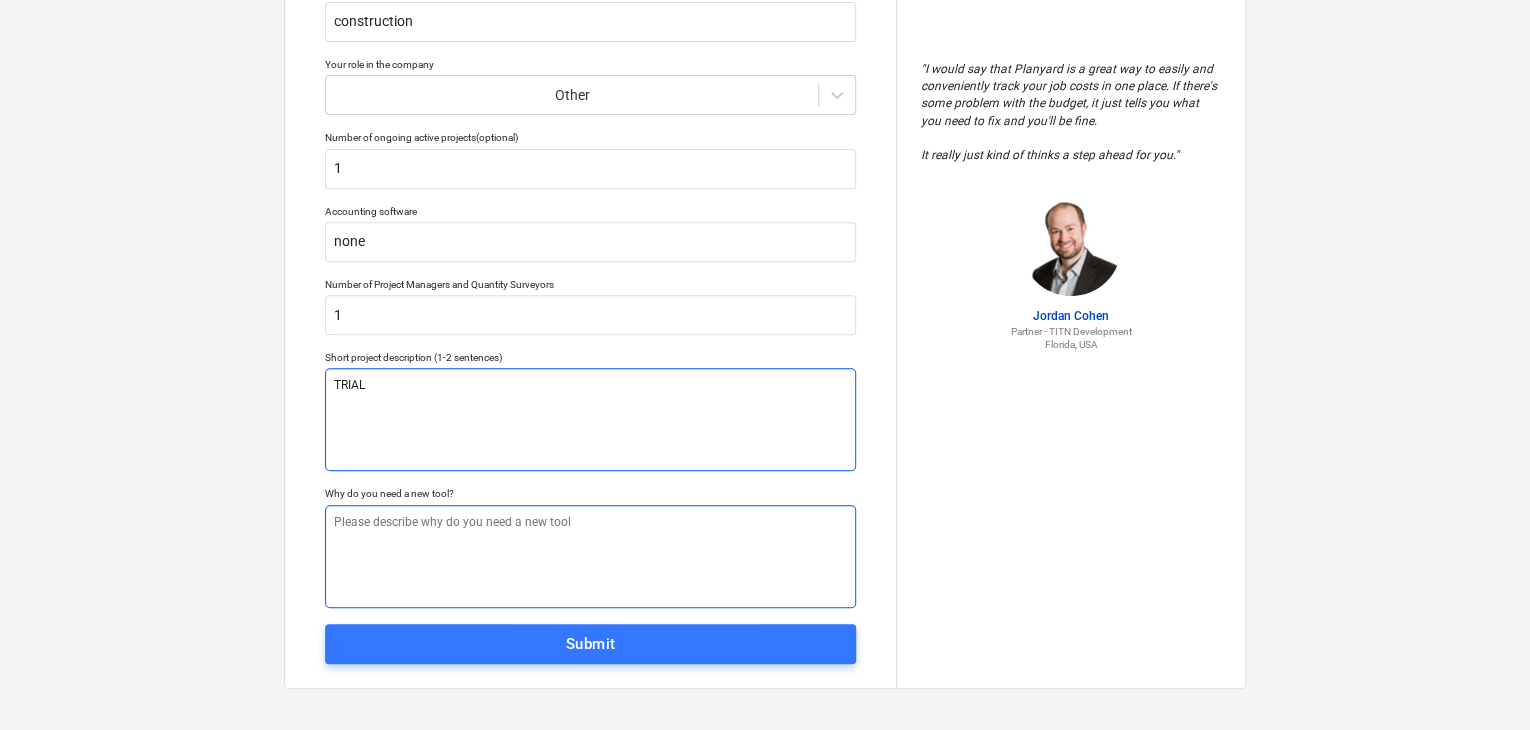 type on "TRIAL" 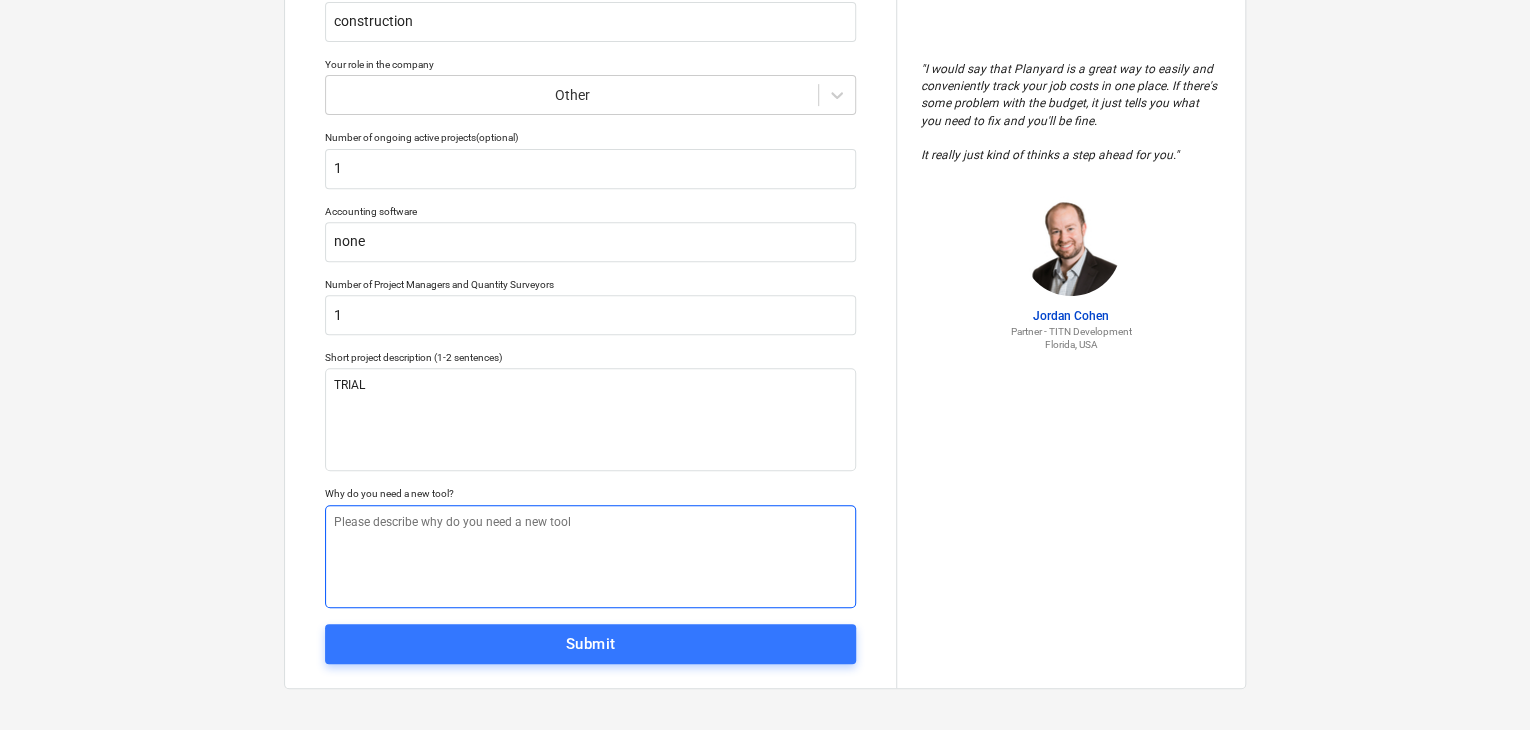 click at bounding box center [590, 556] 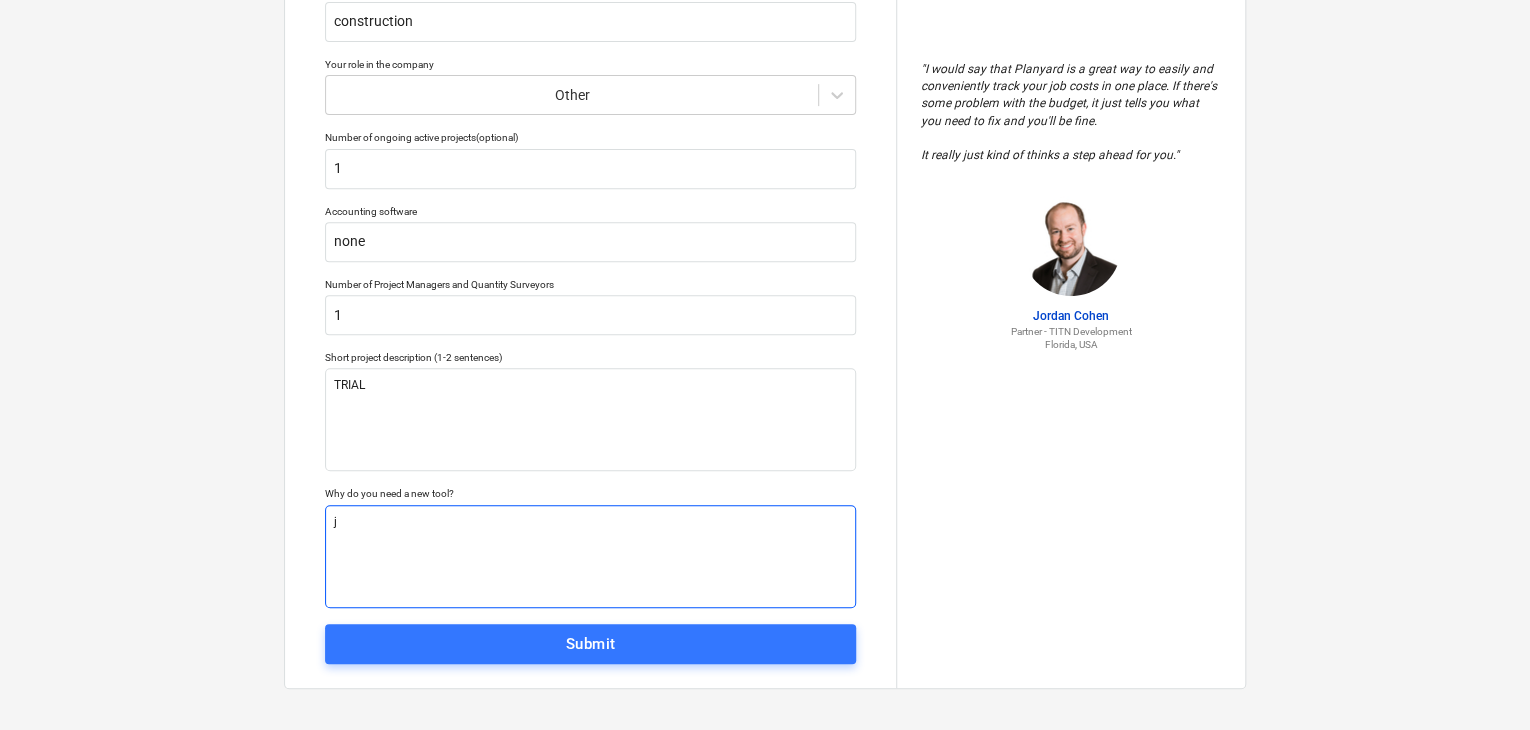type on "x" 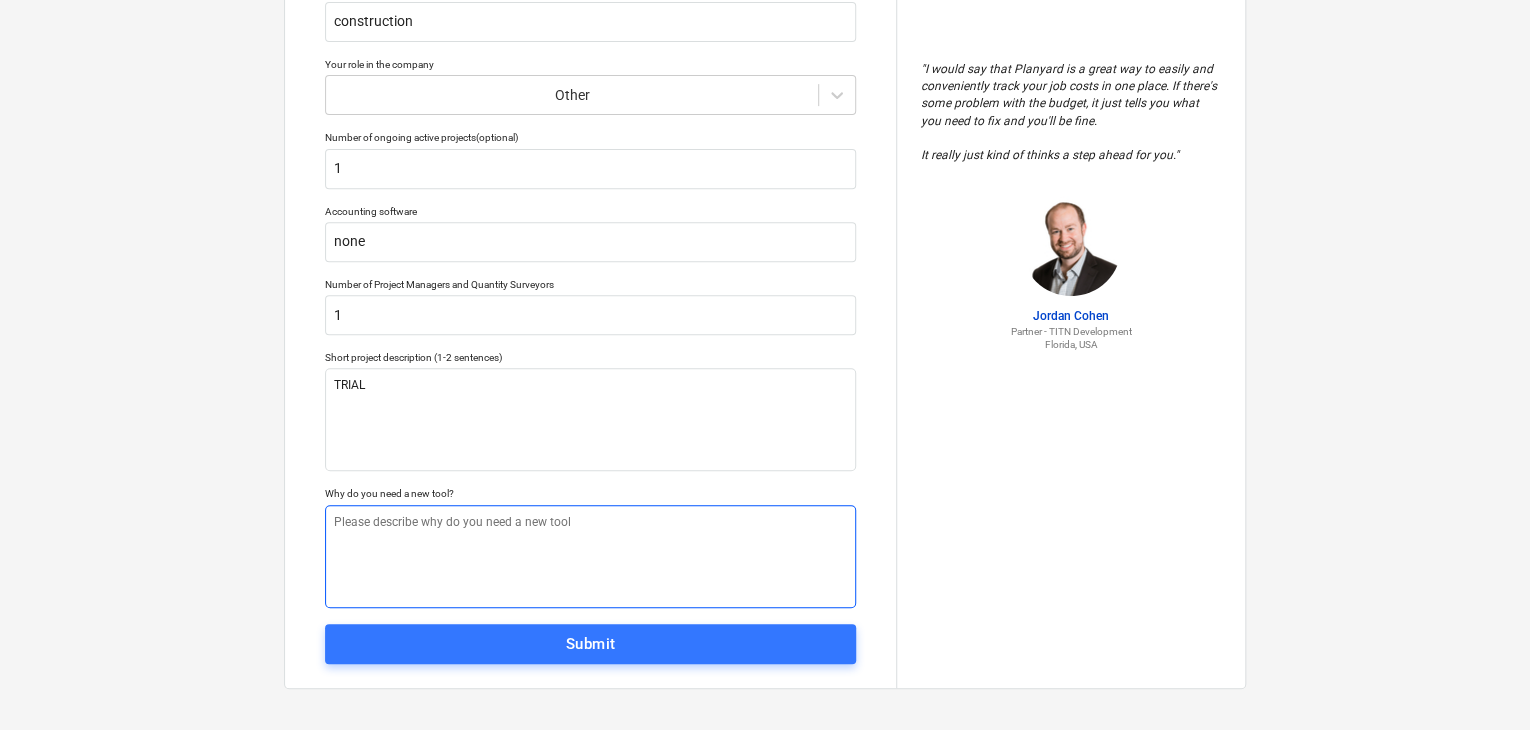type on "x" 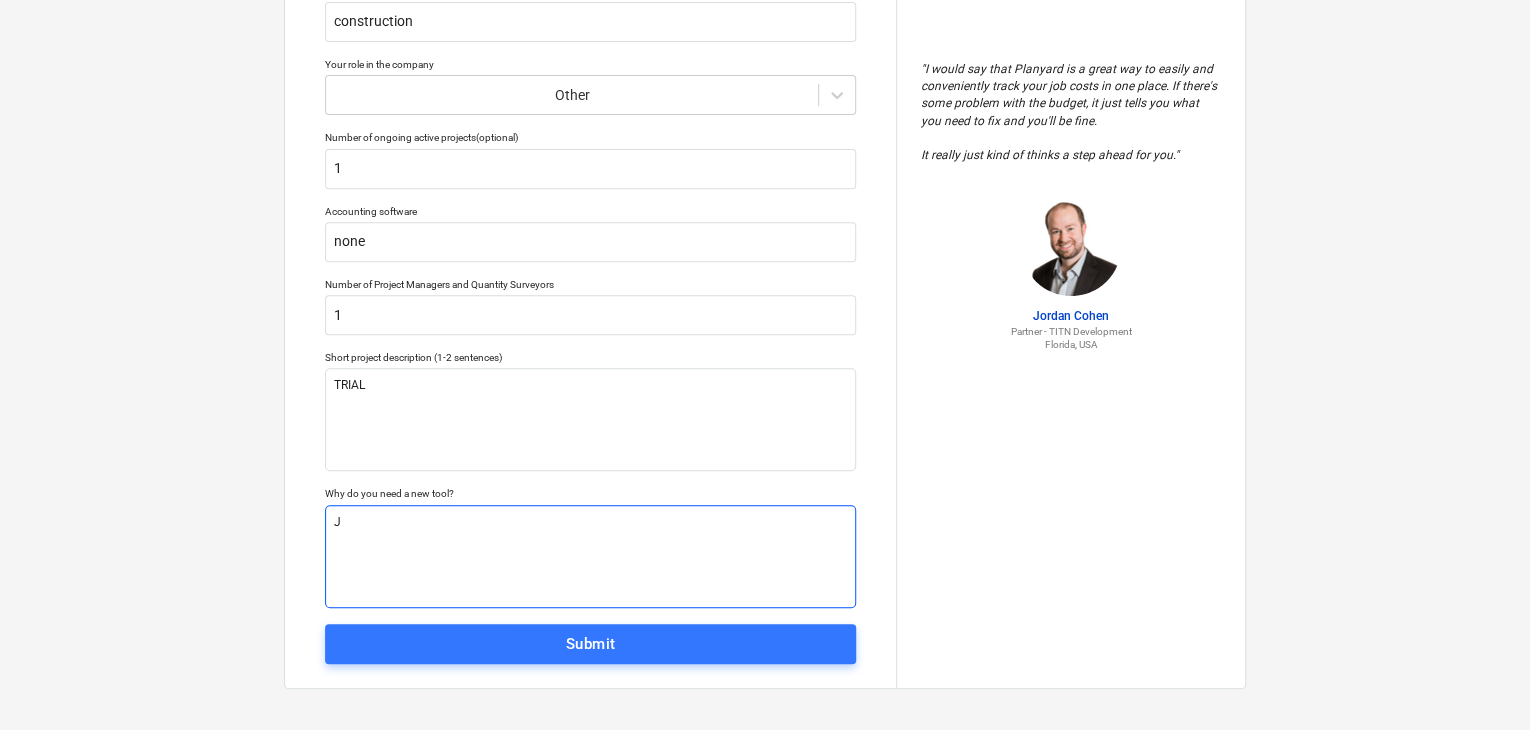 type on "x" 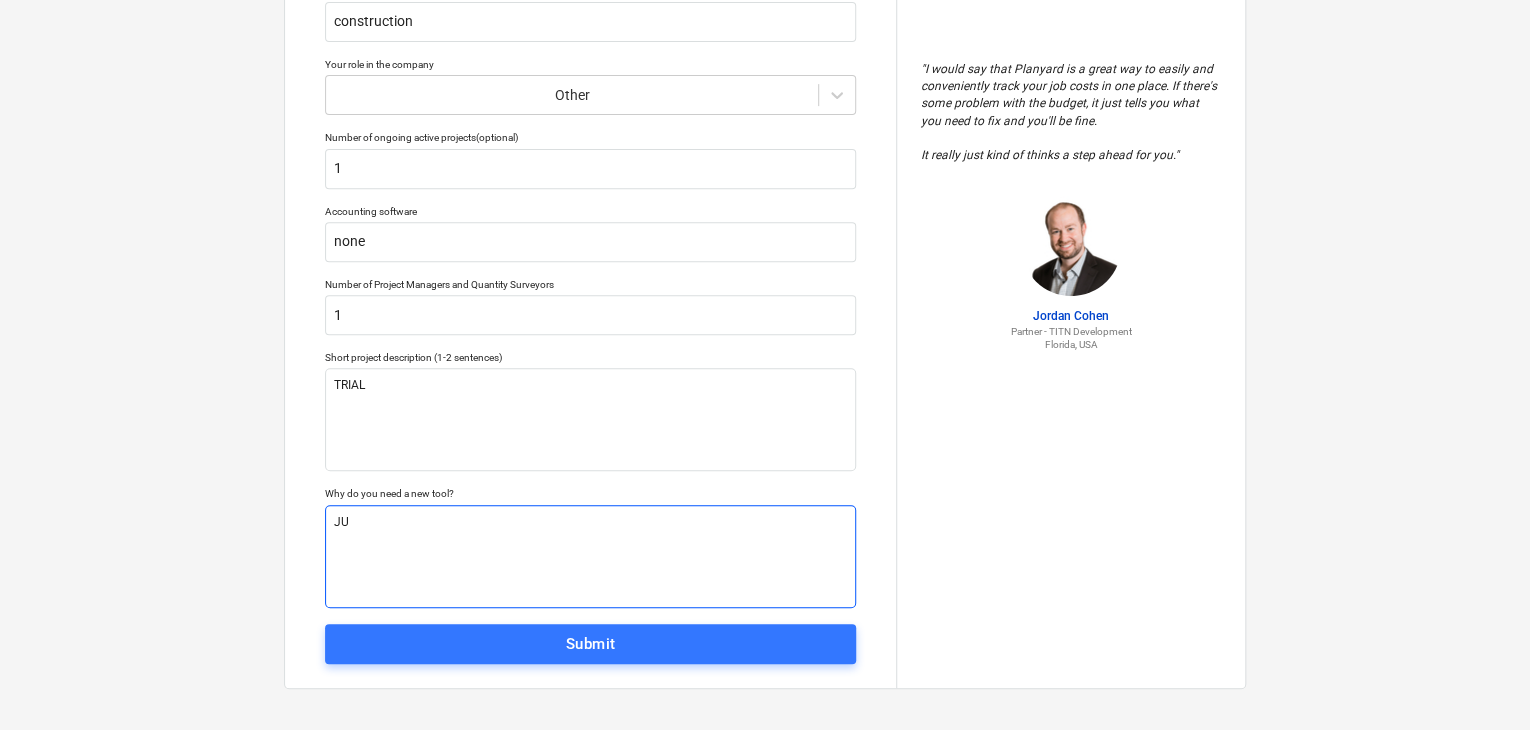 type on "x" 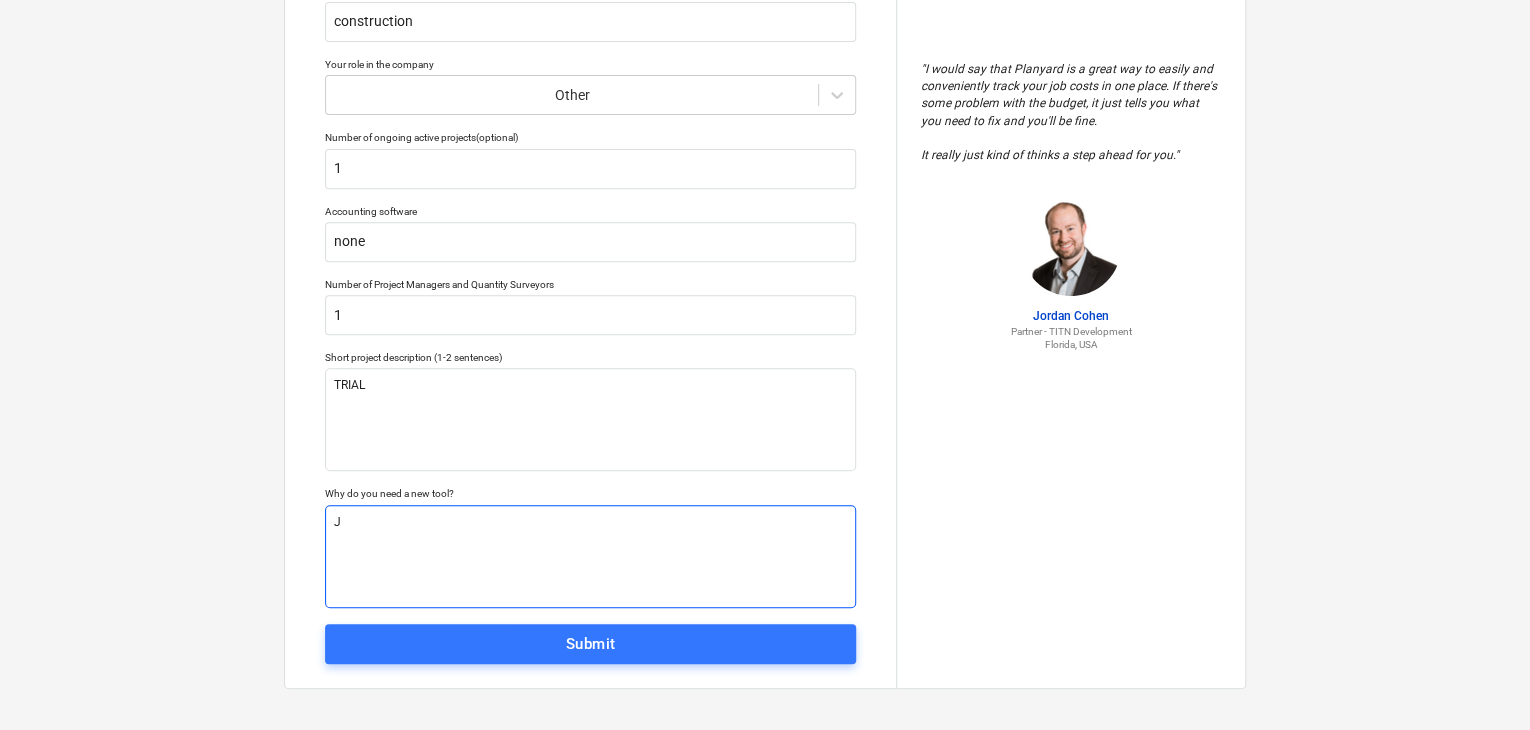 type on "x" 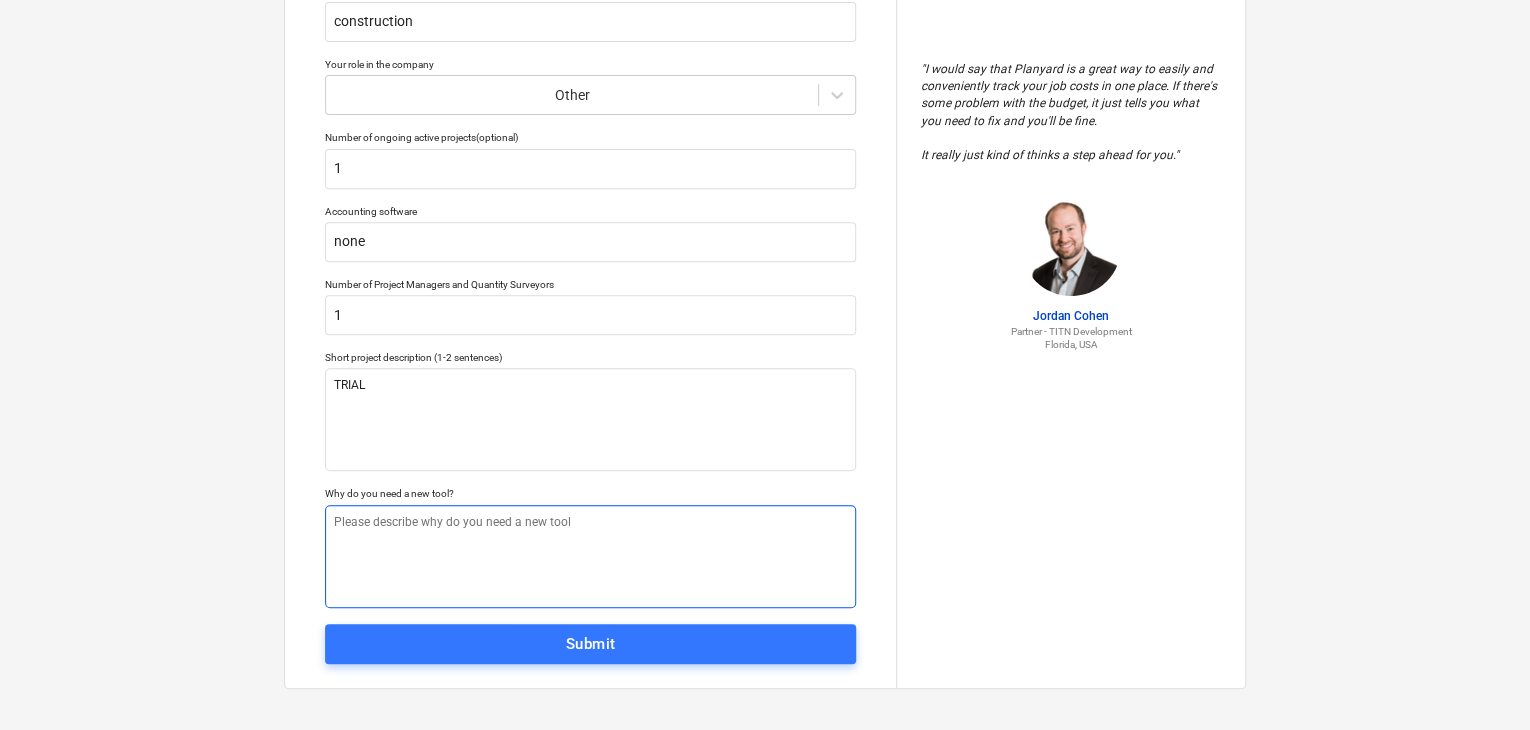type on "x" 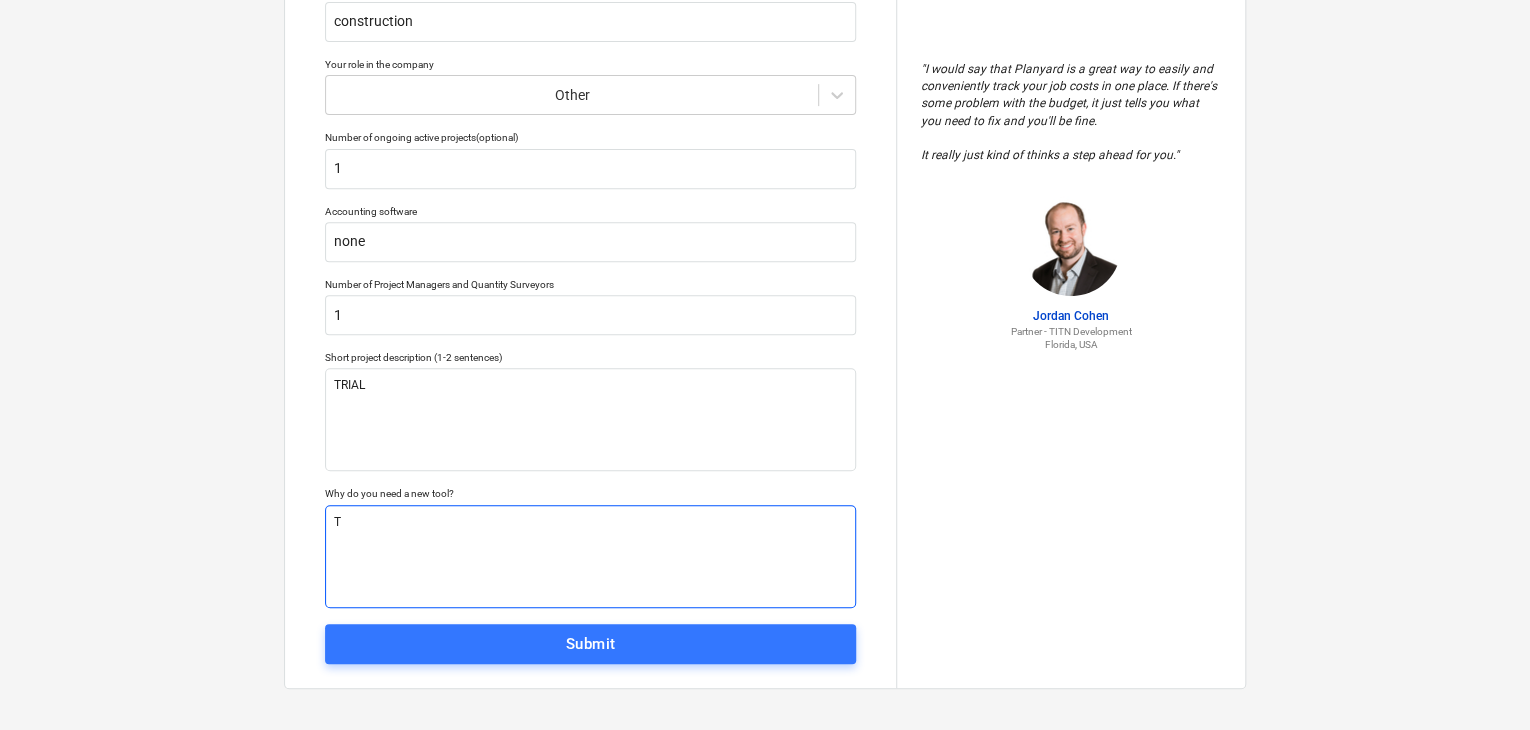 type on "x" 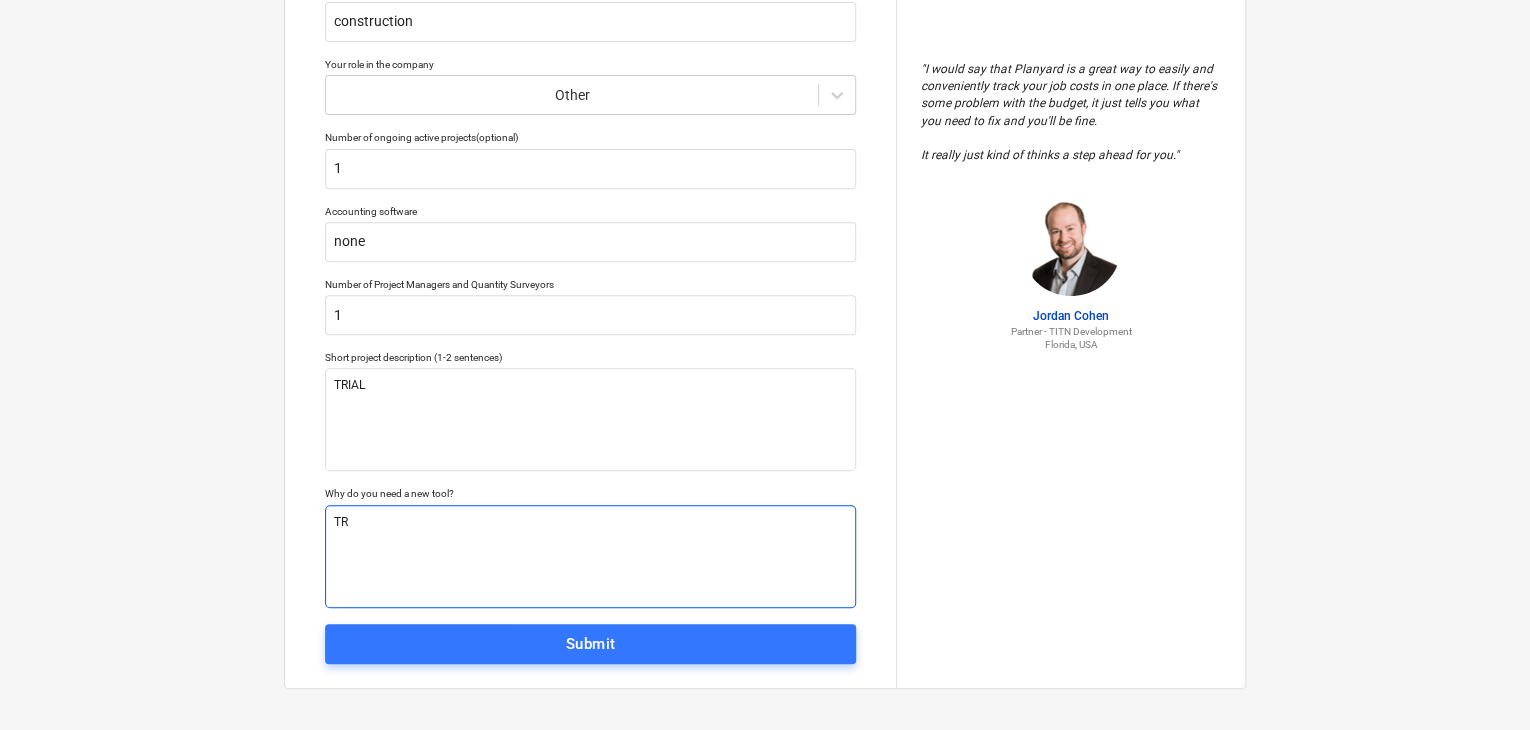 type on "x" 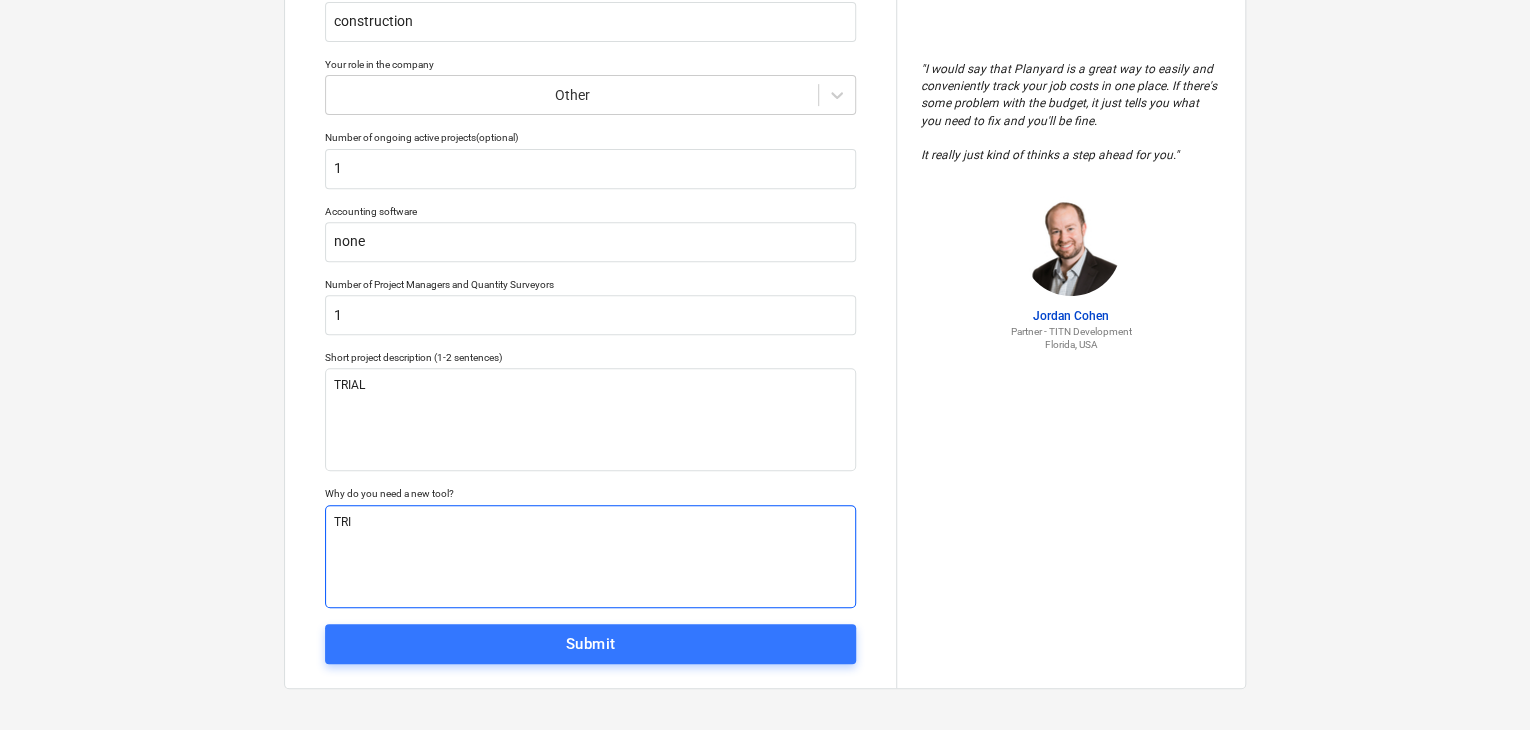 type on "x" 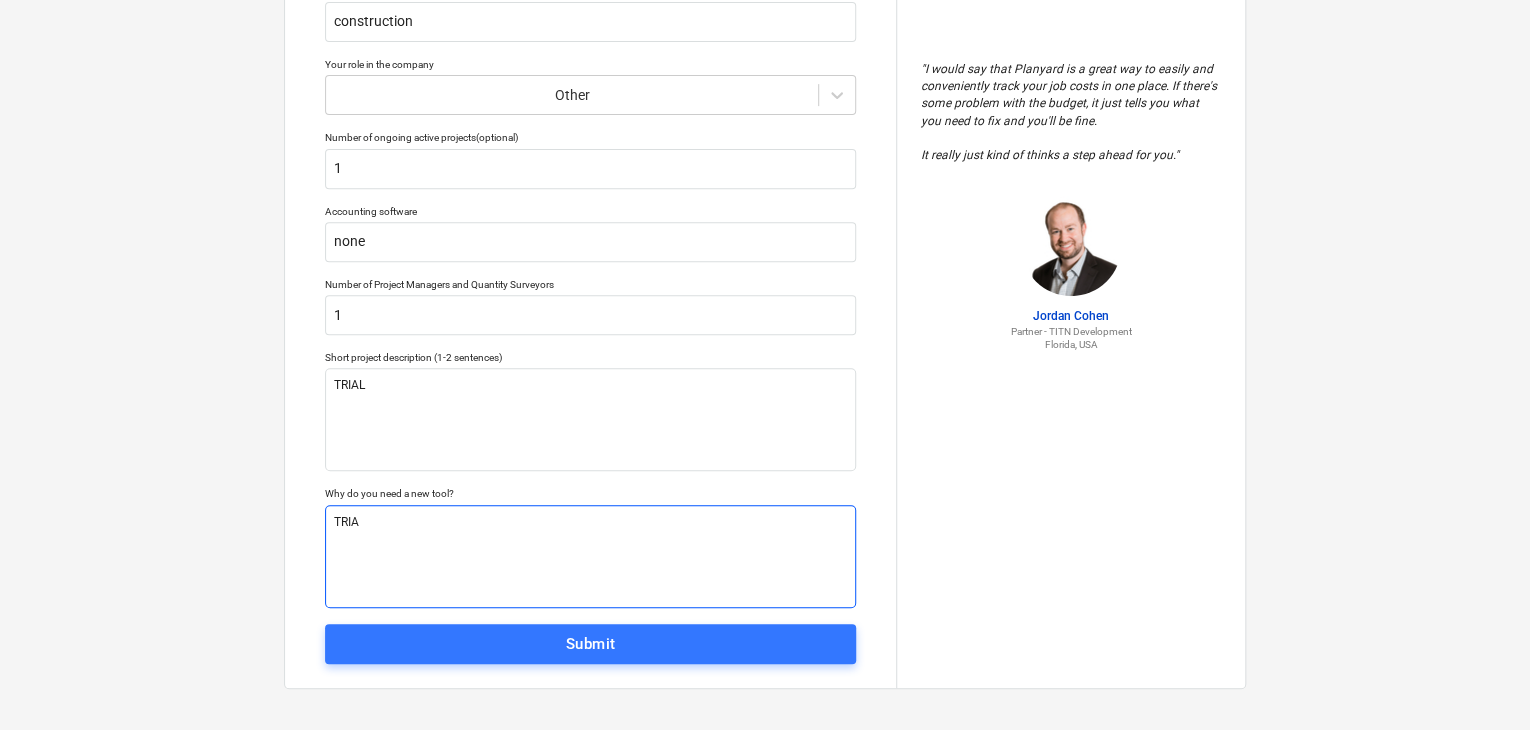 type on "x" 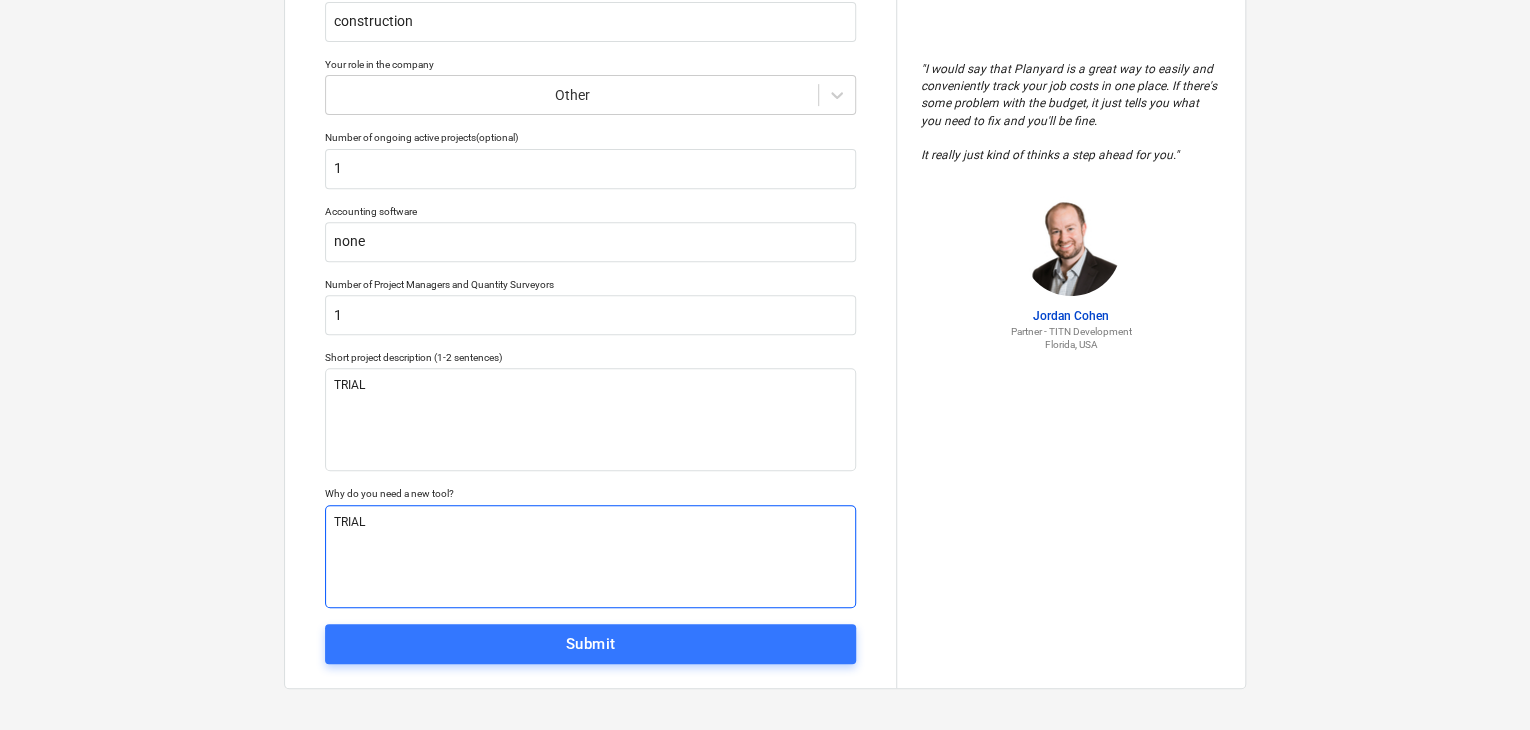 type on "TRIAL" 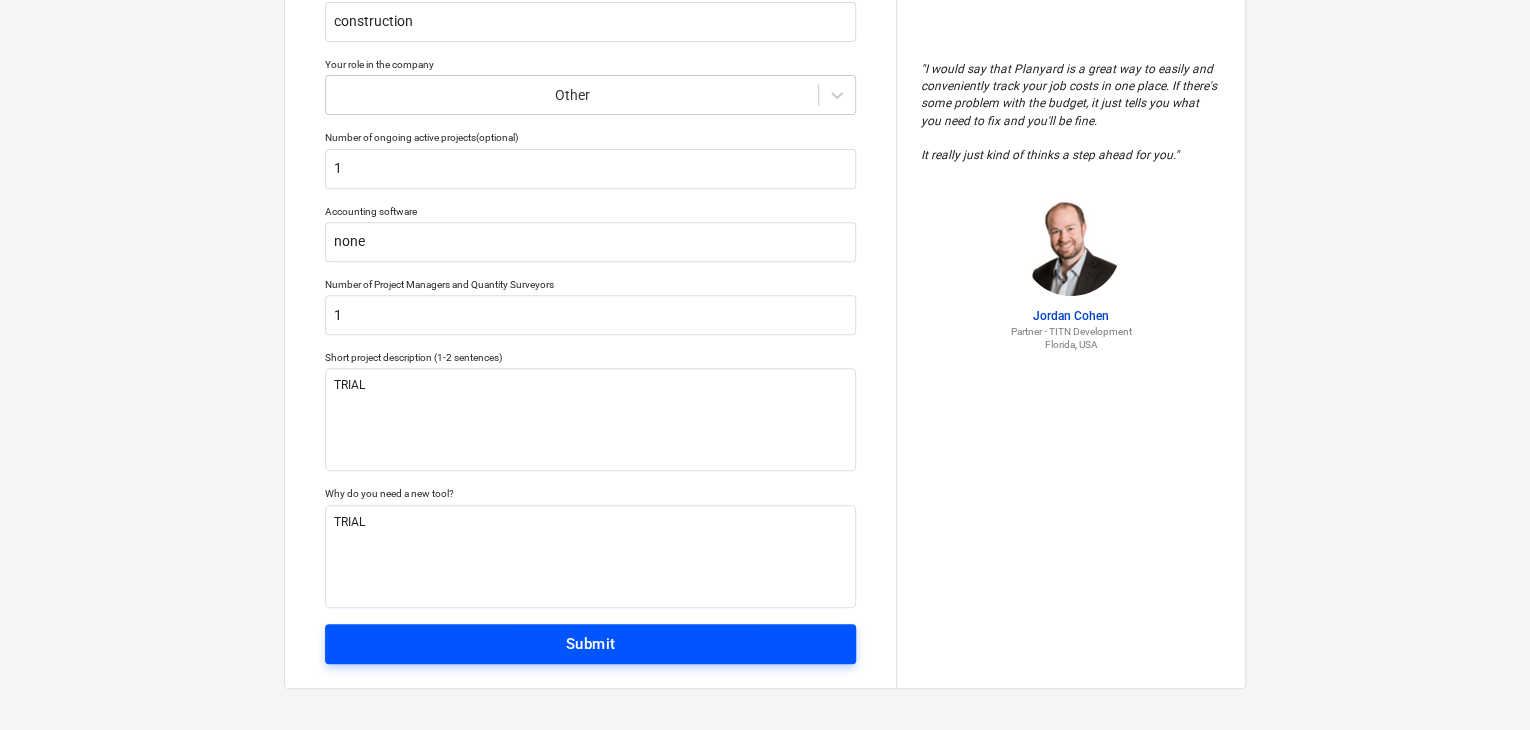 drag, startPoint x: 519, startPoint y: 680, endPoint x: 532, endPoint y: 650, distance: 32.695564 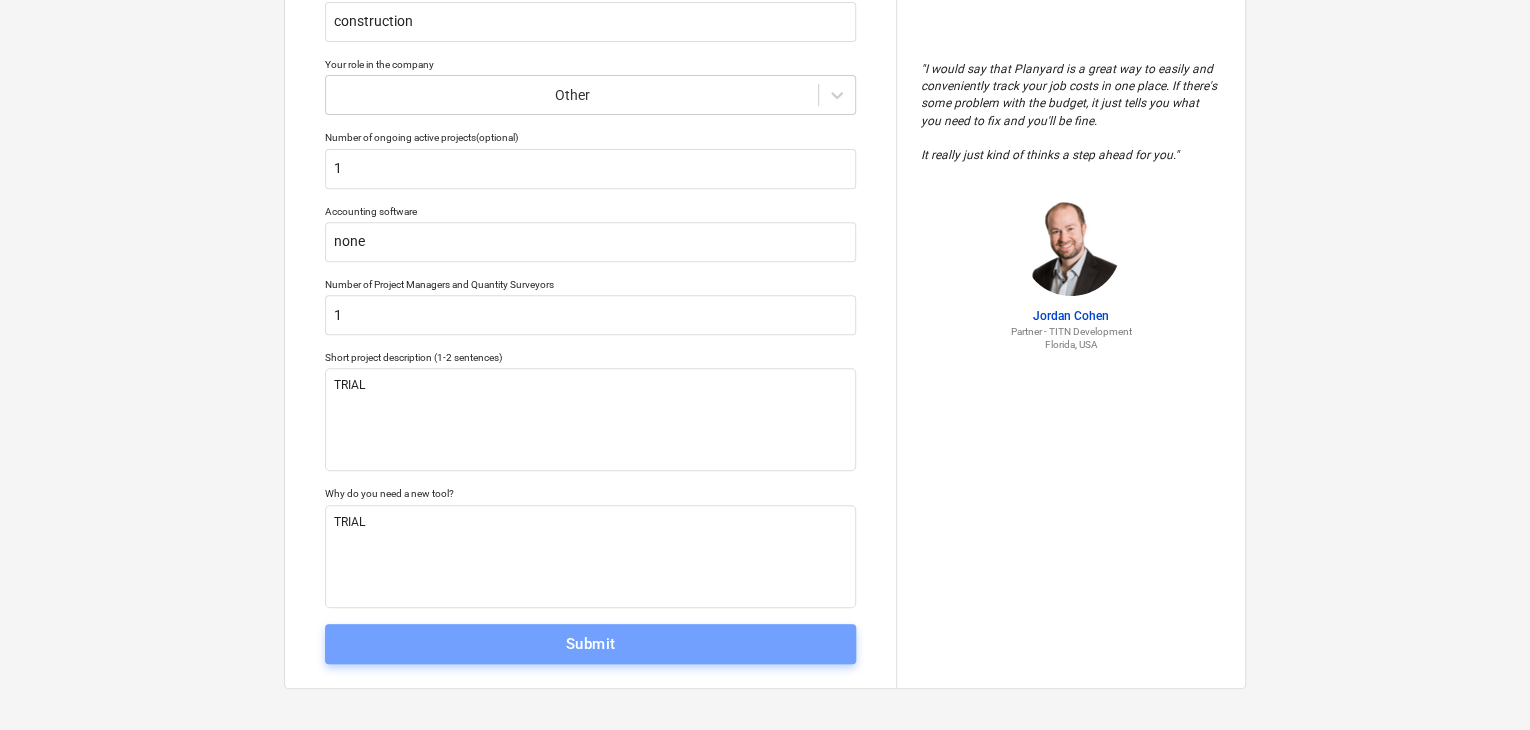 click on "Submit" at bounding box center (590, 644) 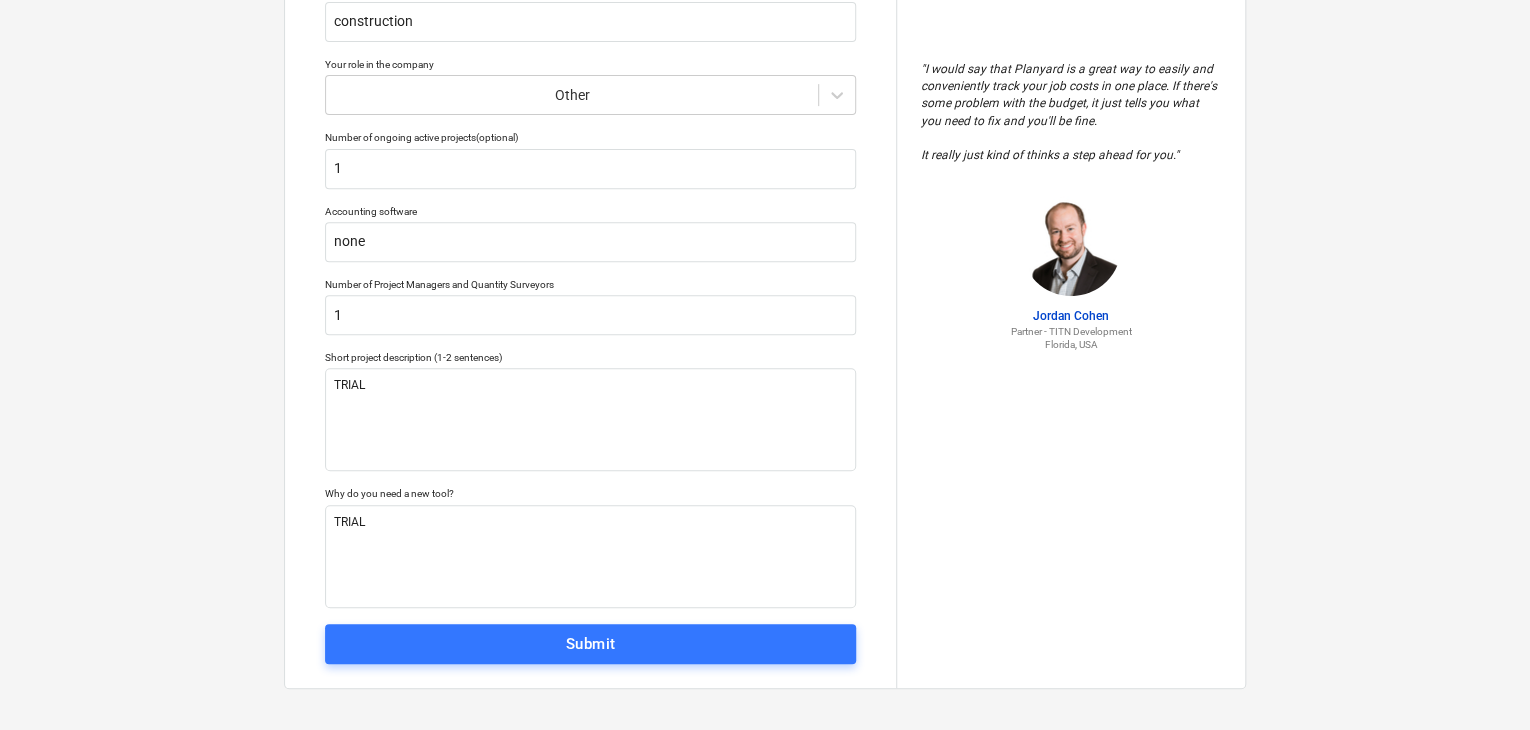 type on "x" 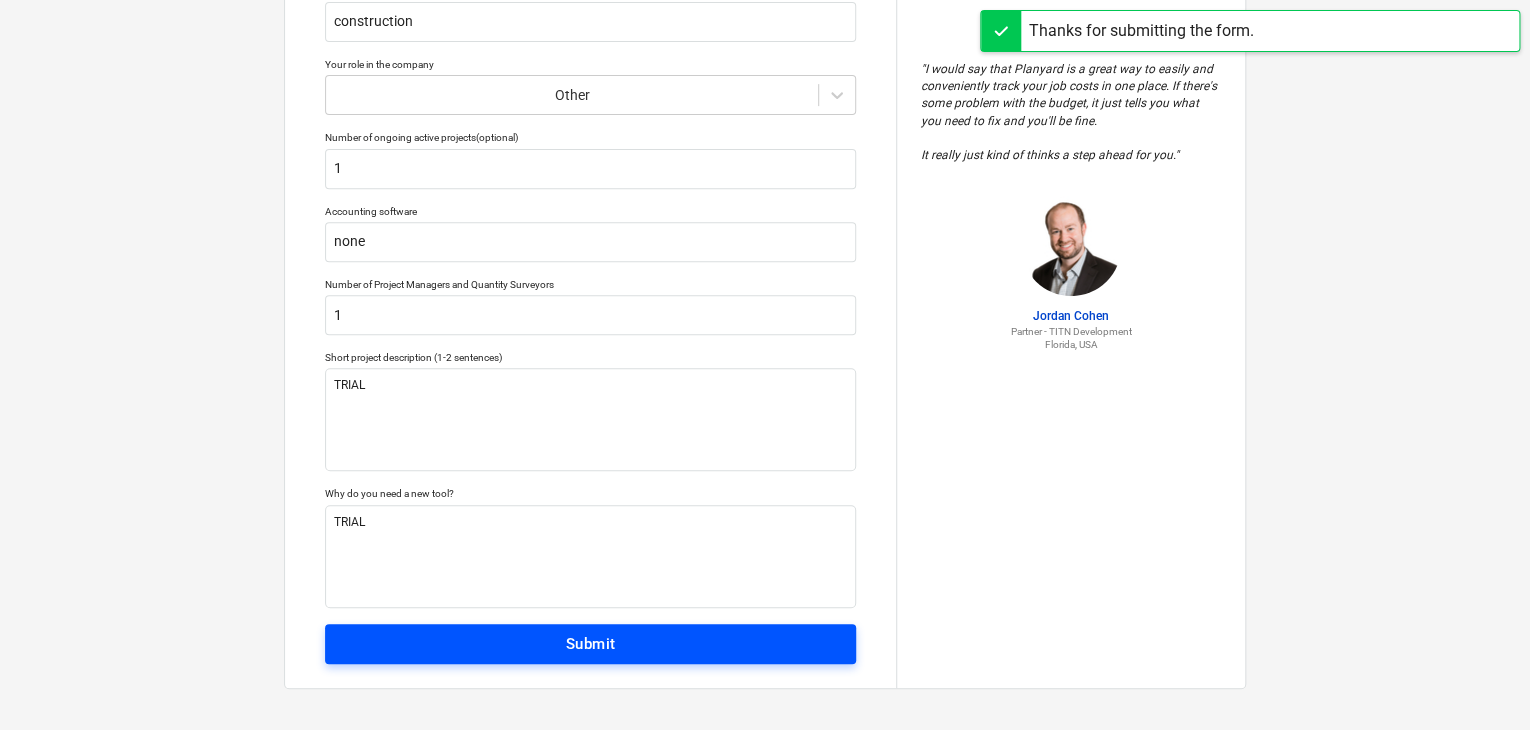scroll, scrollTop: 19, scrollLeft: 0, axis: vertical 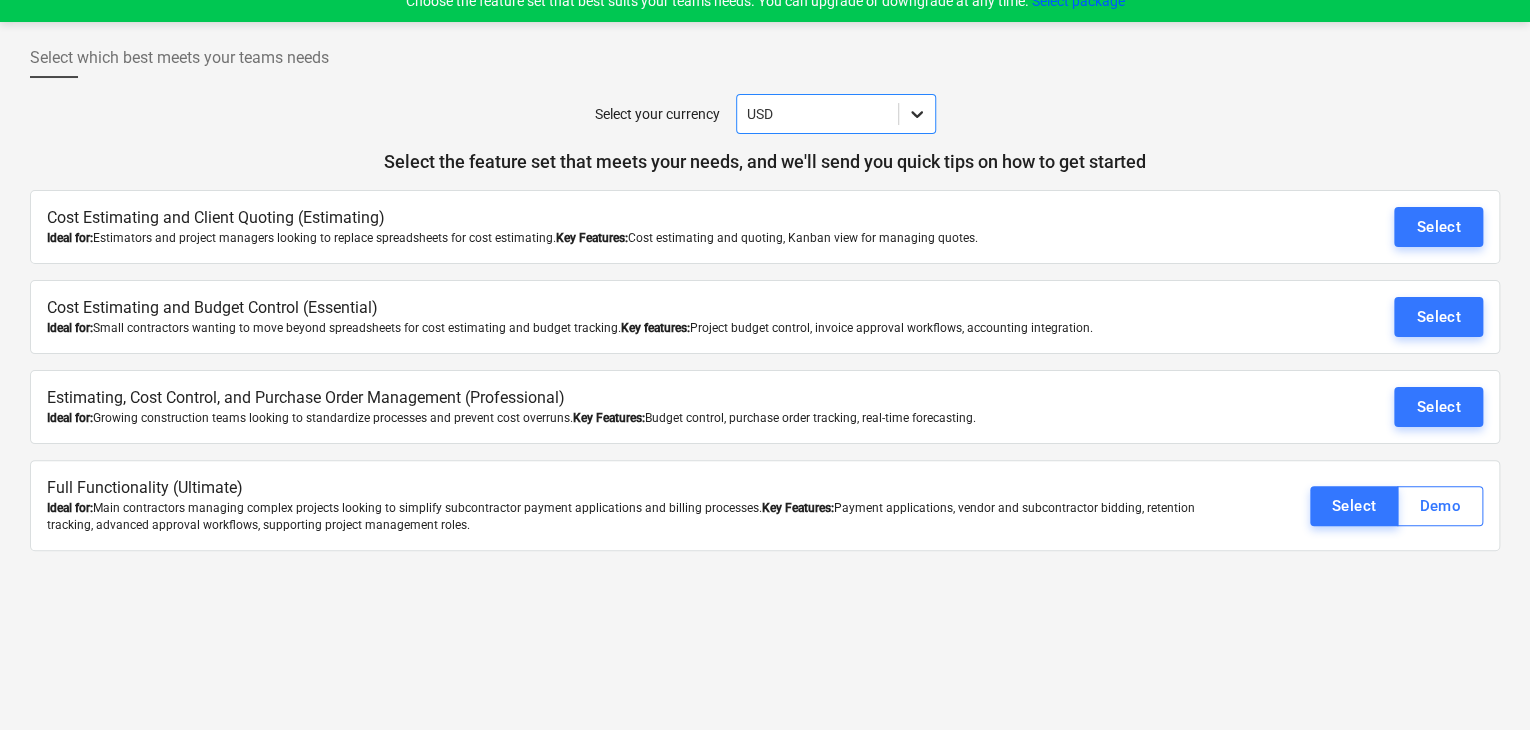 click 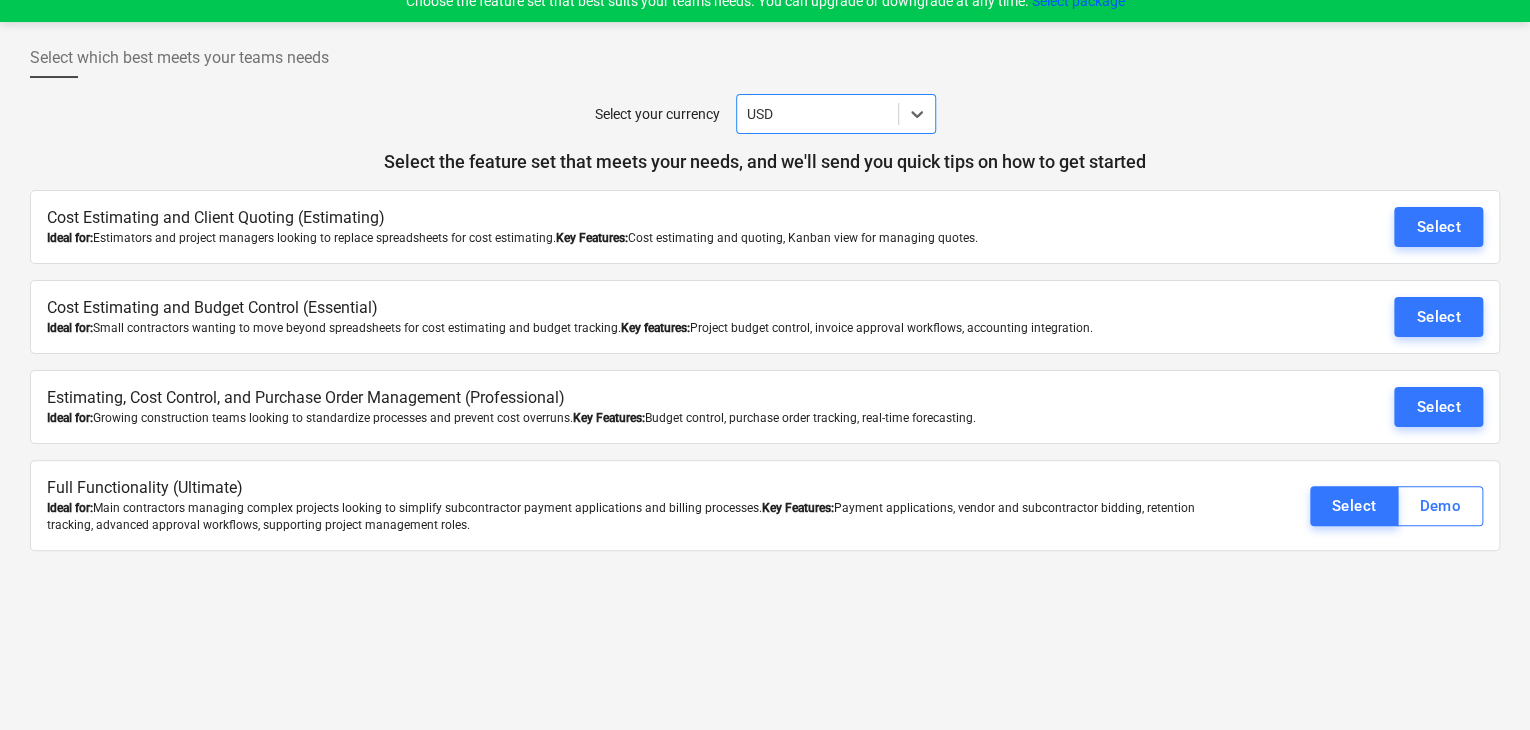 click at bounding box center [817, 114] 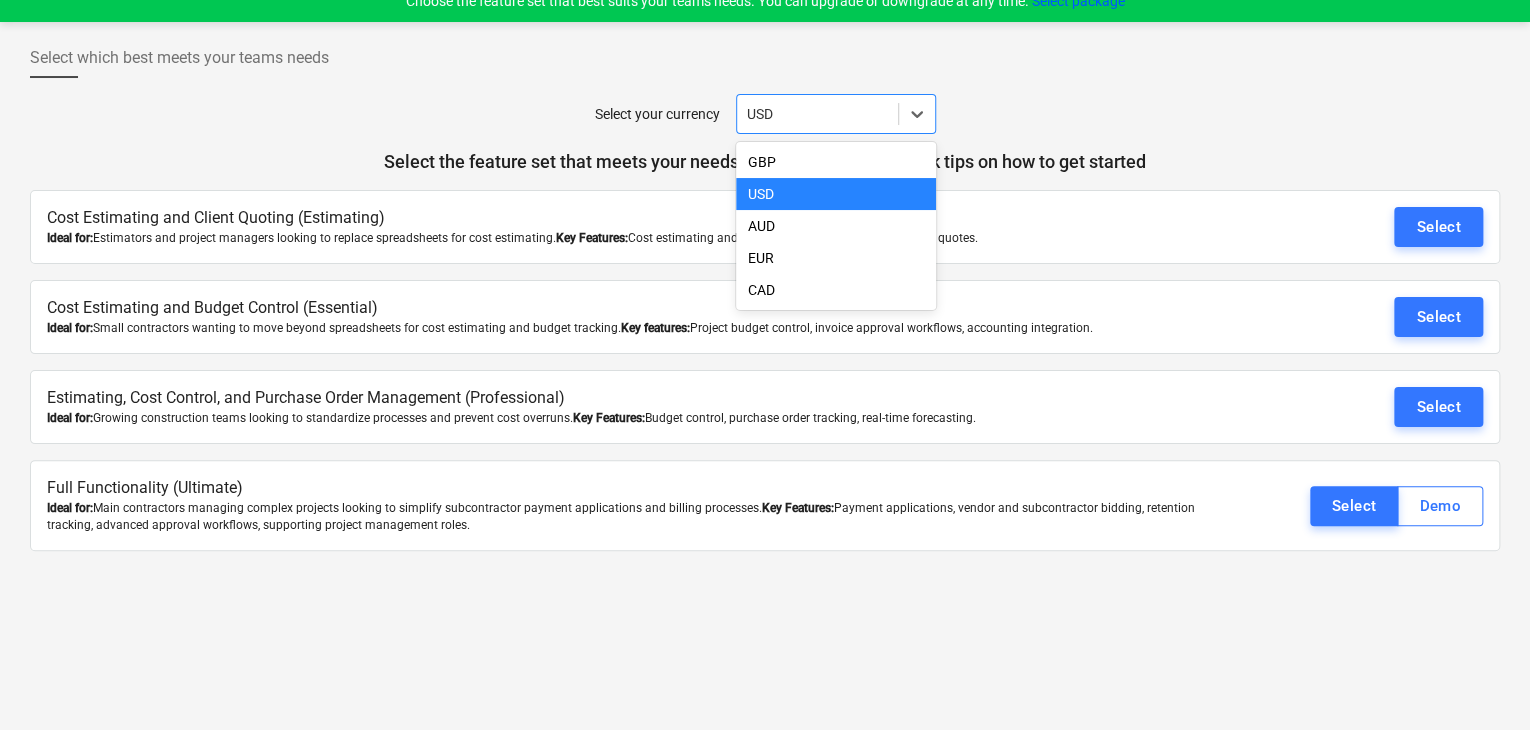 click at bounding box center (817, 114) 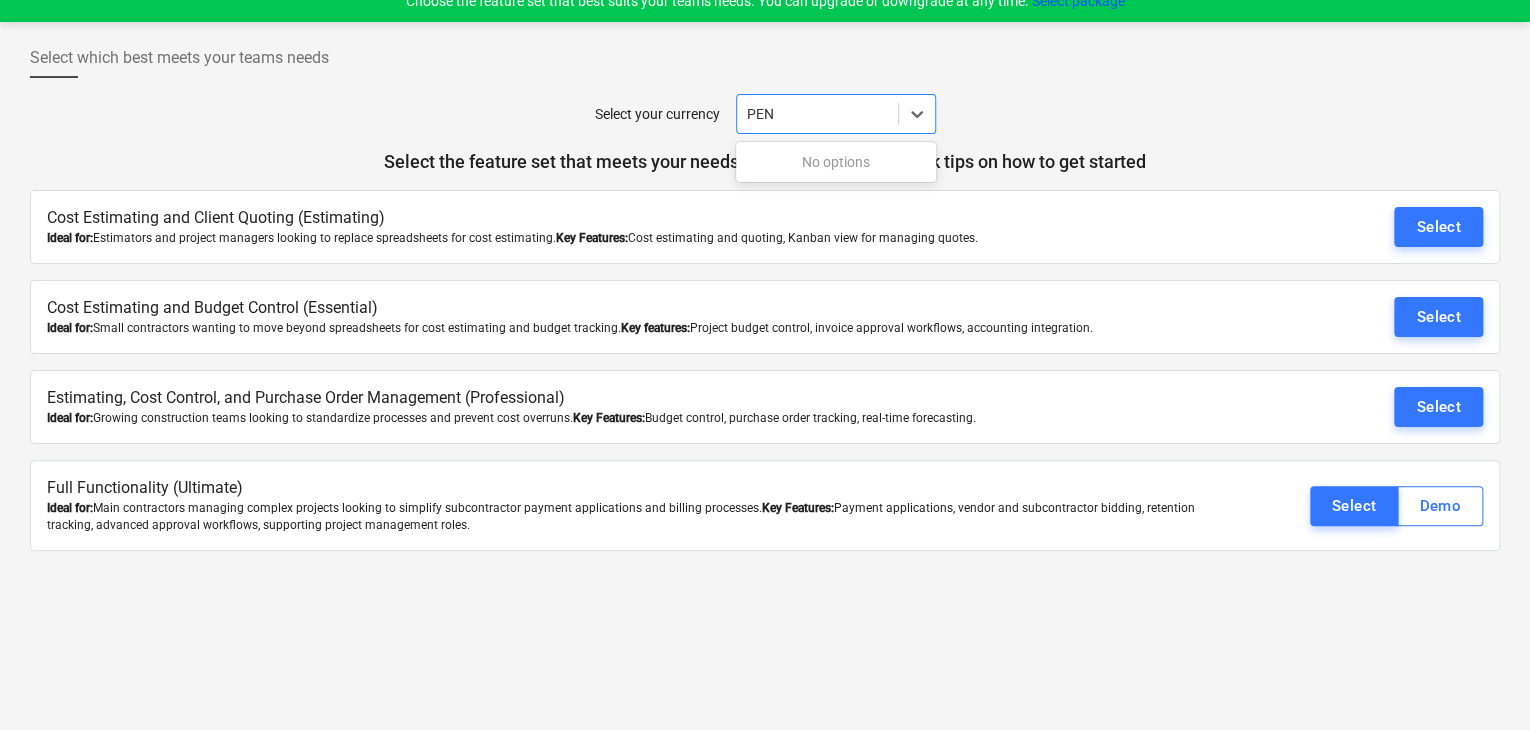 type on "PEN" 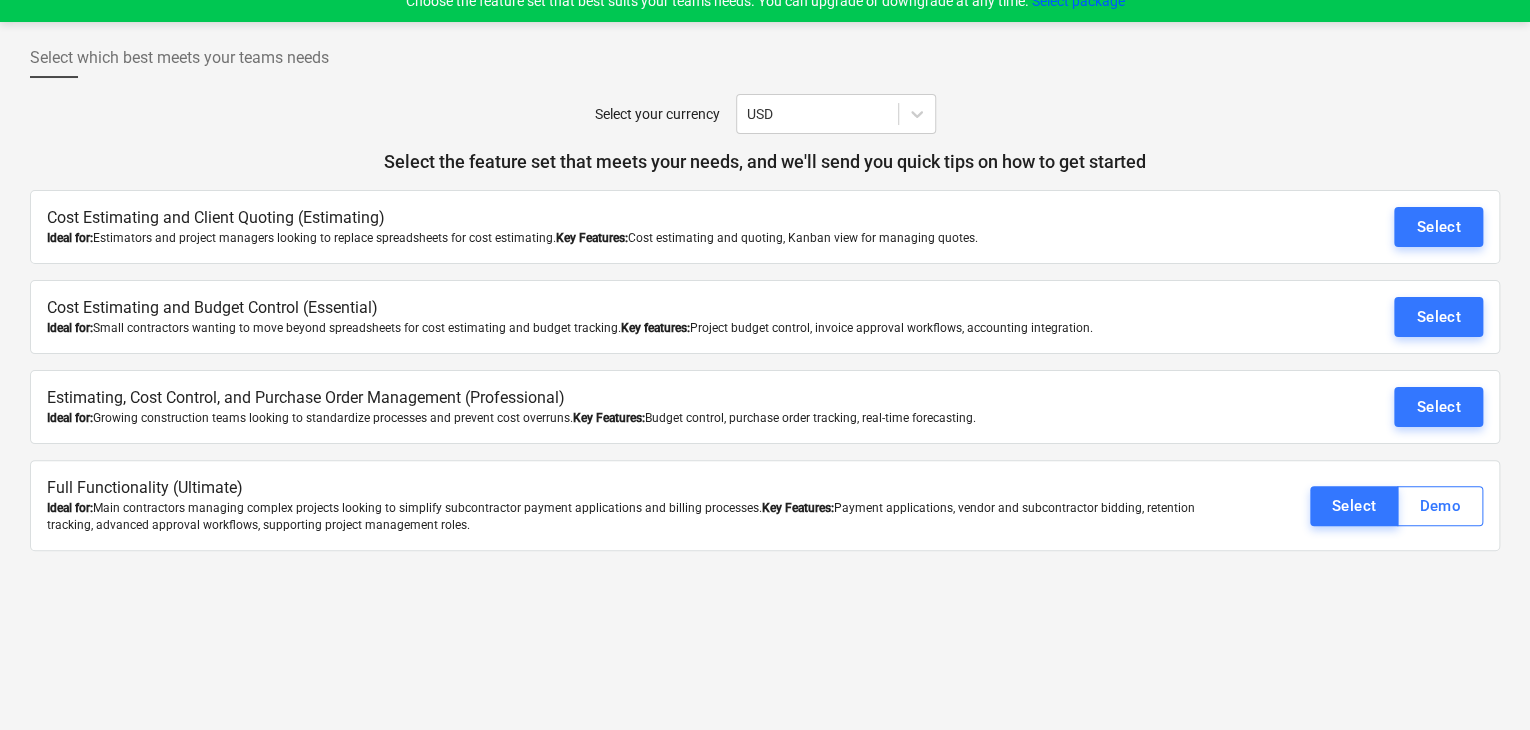 click on "Select your currency USD" at bounding box center [765, 114] 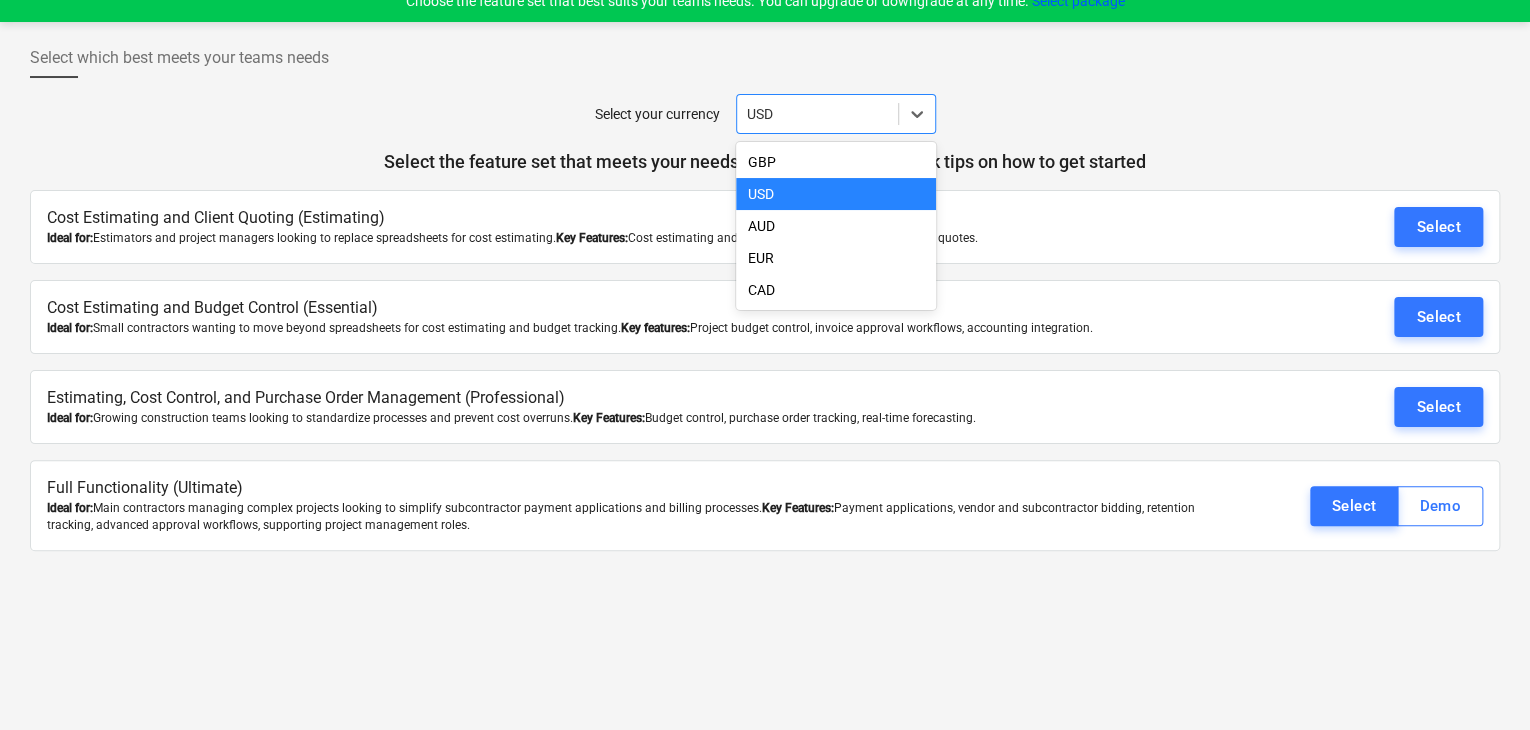 click at bounding box center (817, 114) 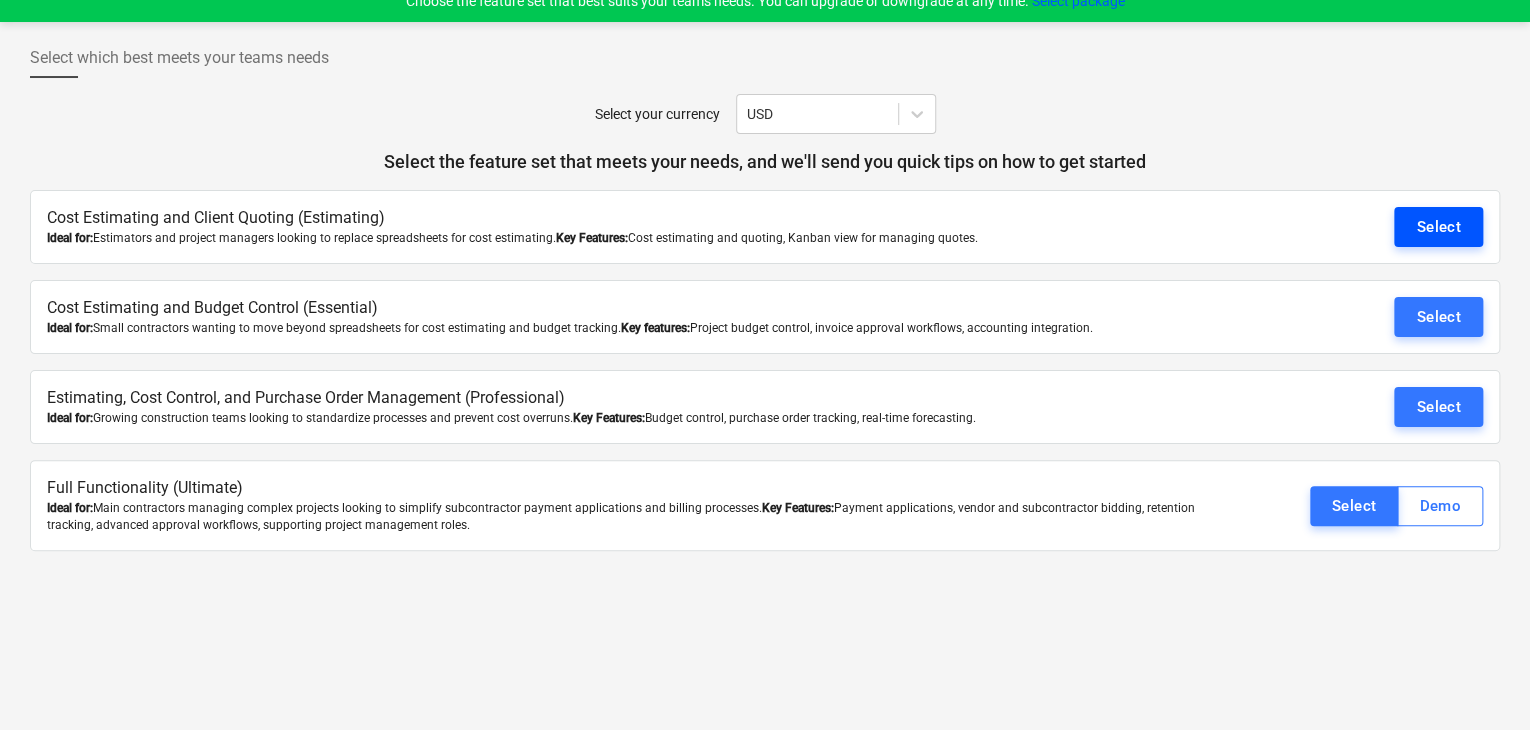 click on "Select" at bounding box center [1438, 227] 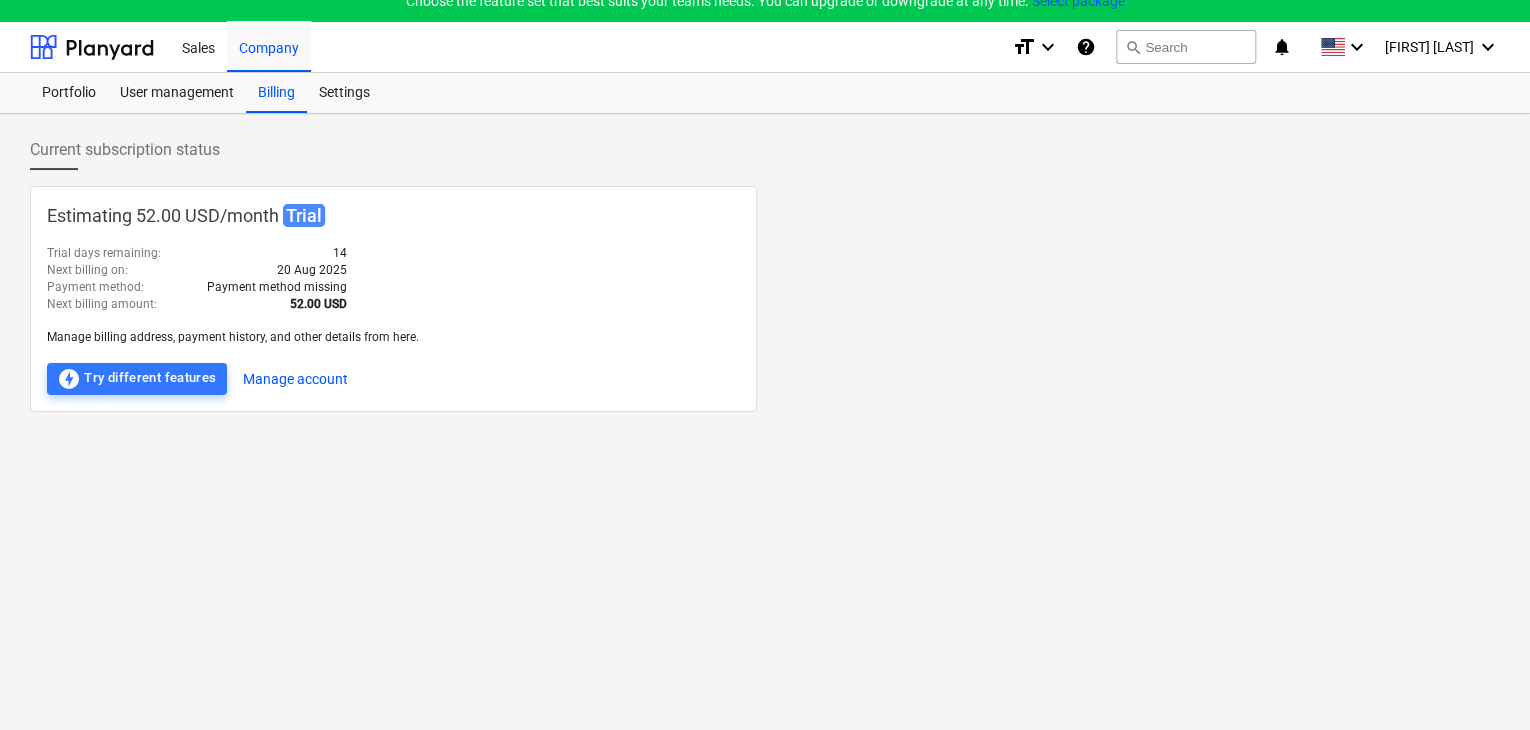 scroll, scrollTop: 0, scrollLeft: 0, axis: both 